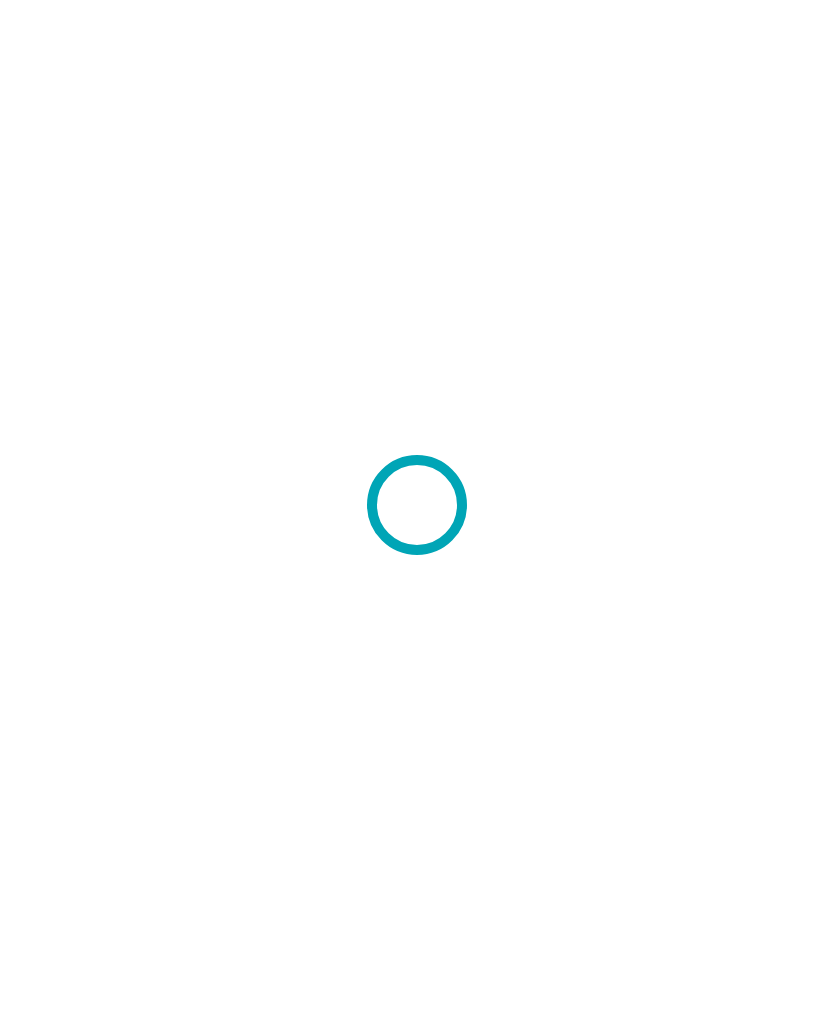 scroll, scrollTop: 0, scrollLeft: 0, axis: both 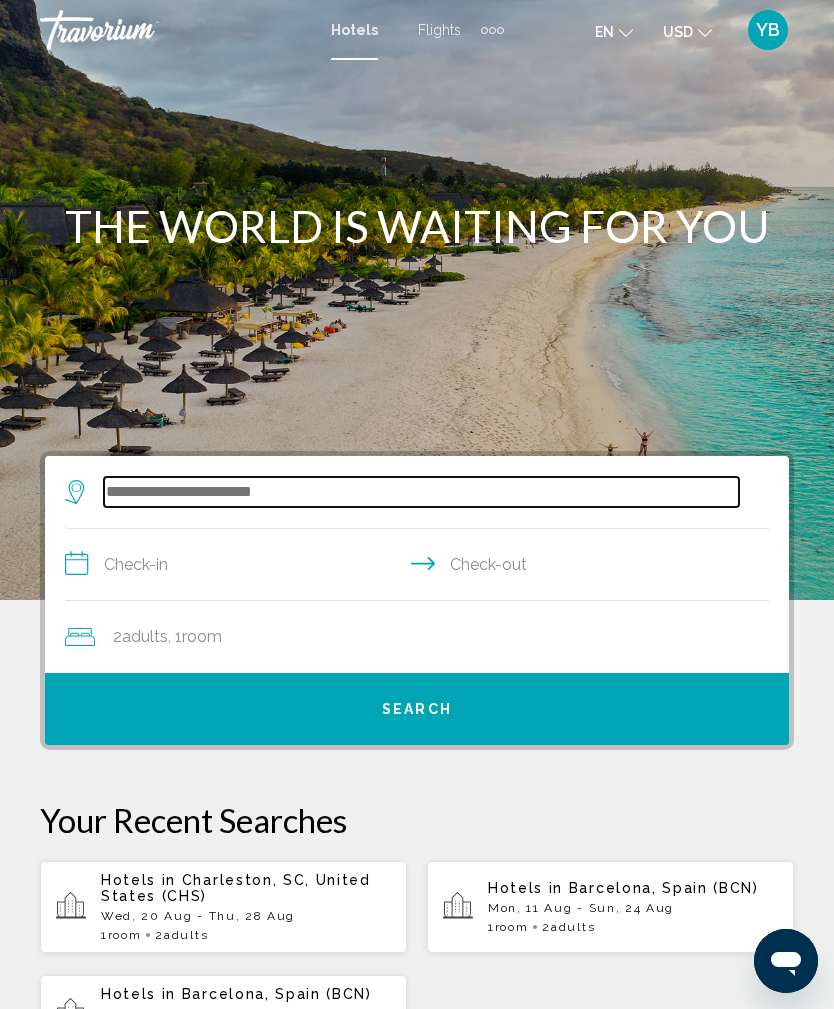 click at bounding box center (421, 492) 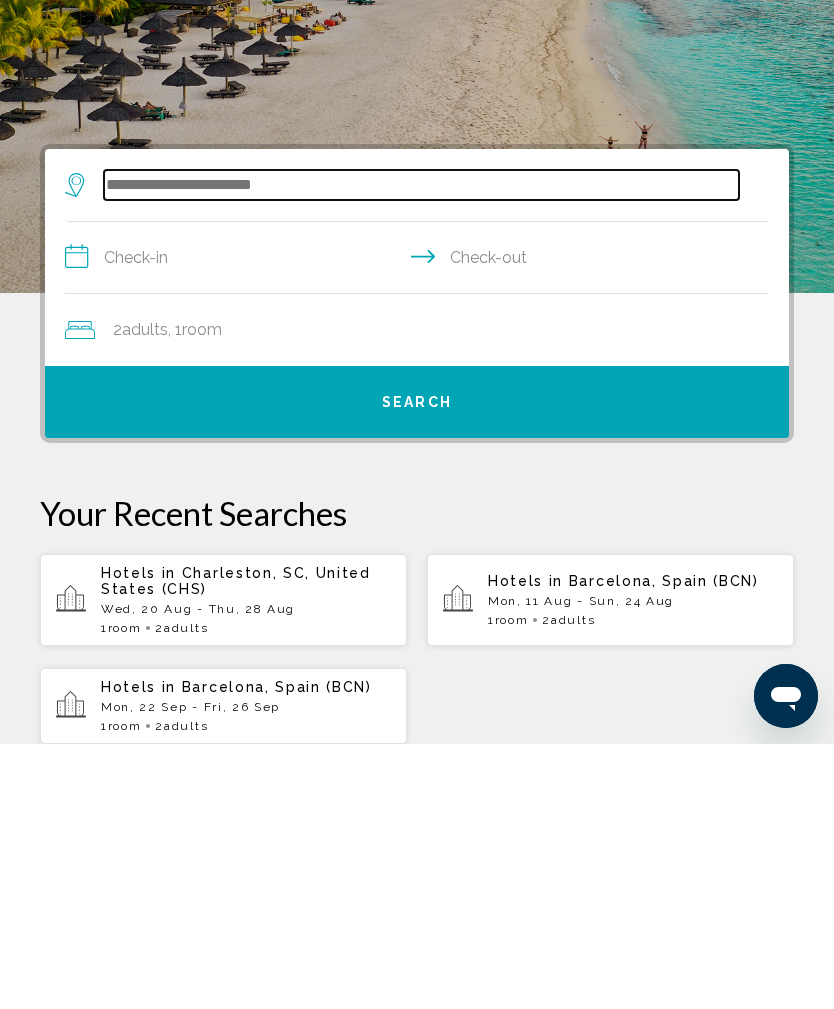 scroll, scrollTop: 121, scrollLeft: 0, axis: vertical 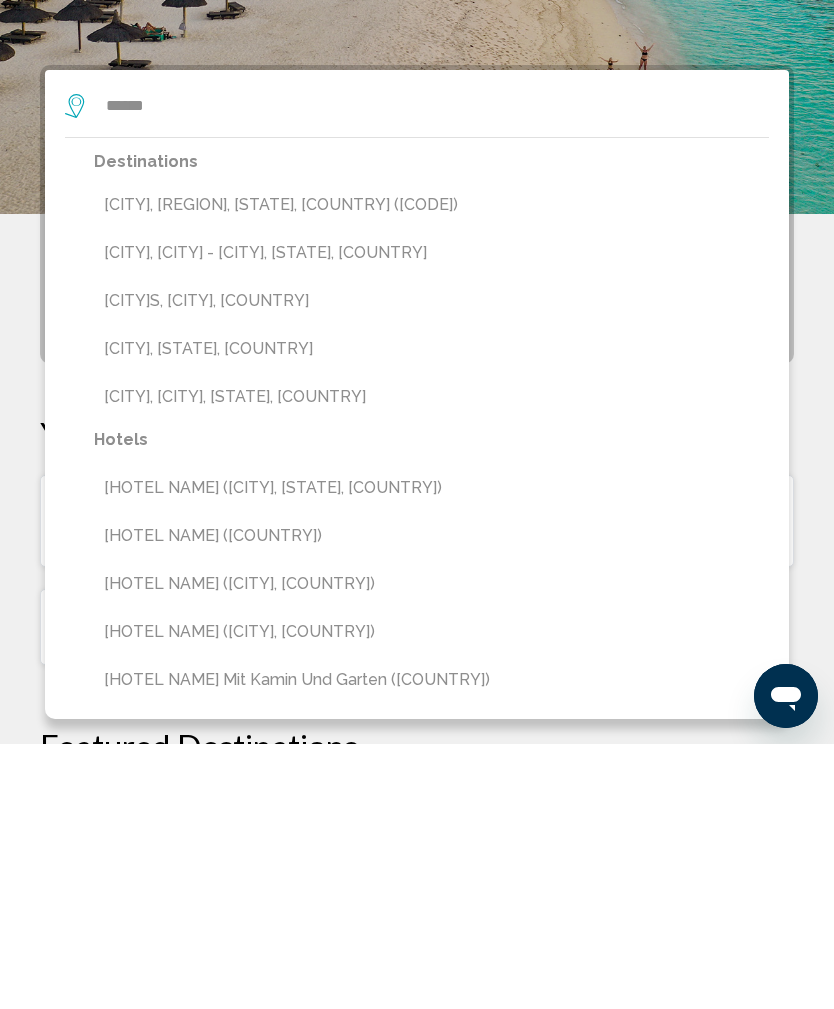click on "[CITY], [CITY] - [CITY], [STATE], [COUNTRY]" at bounding box center [431, 518] 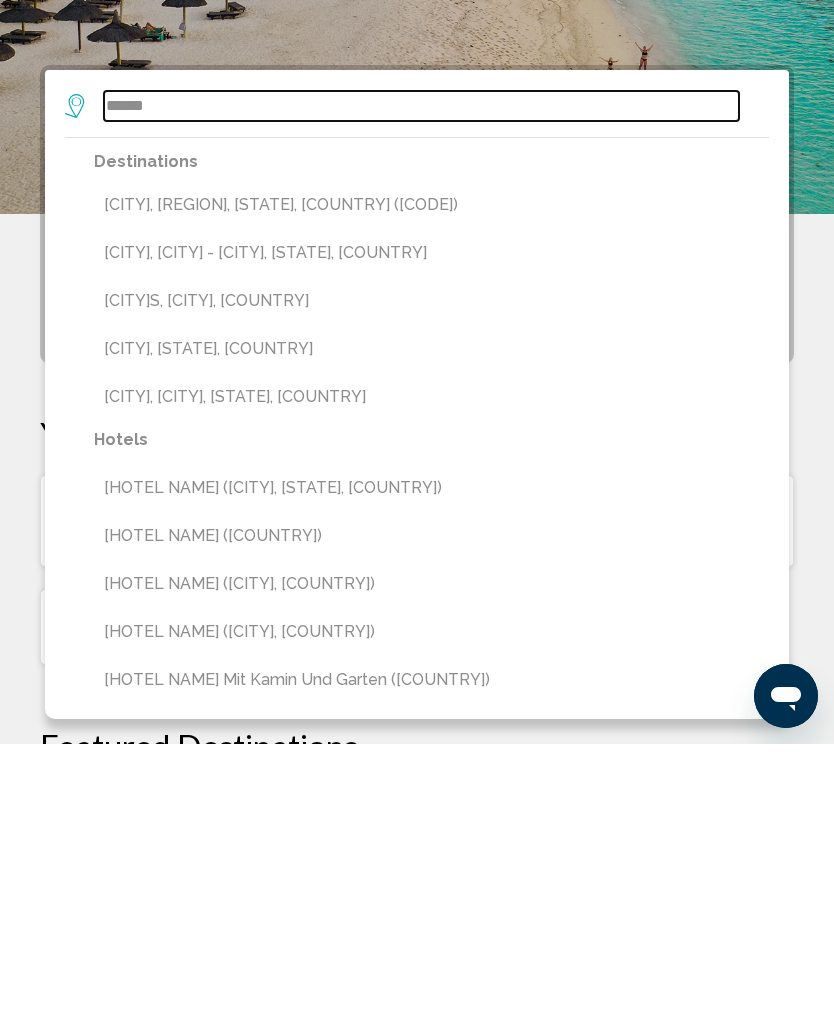 type on "**********" 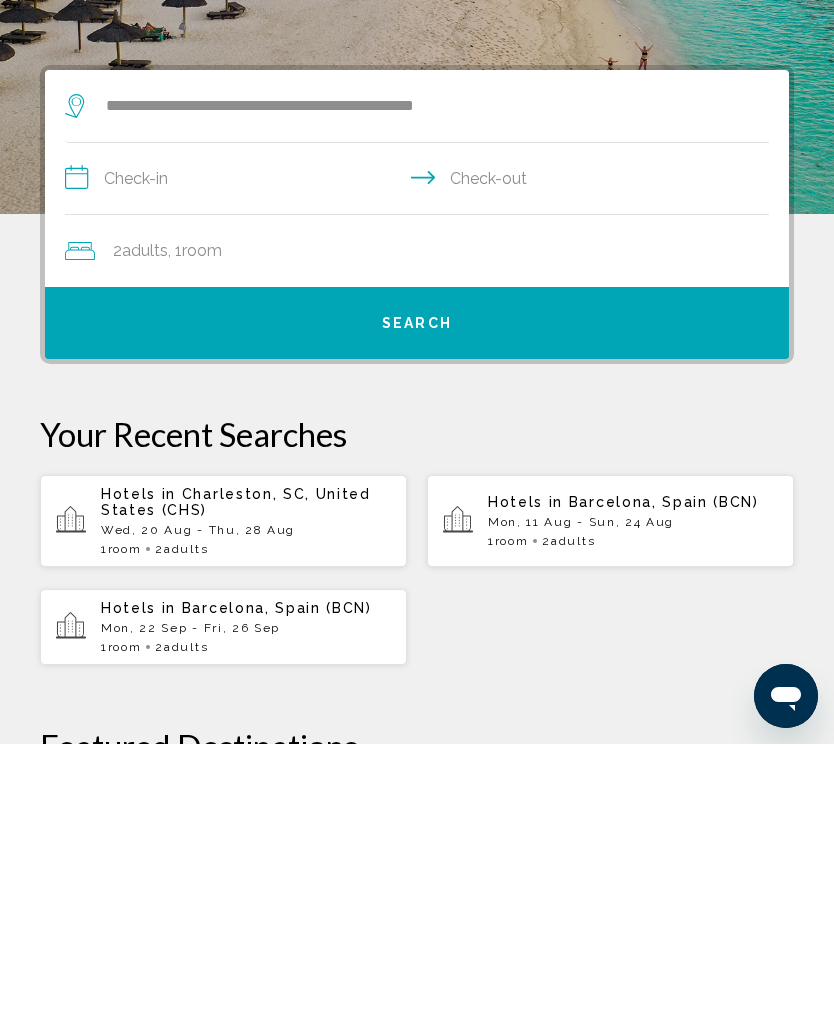 click on "**********" at bounding box center (421, 446) 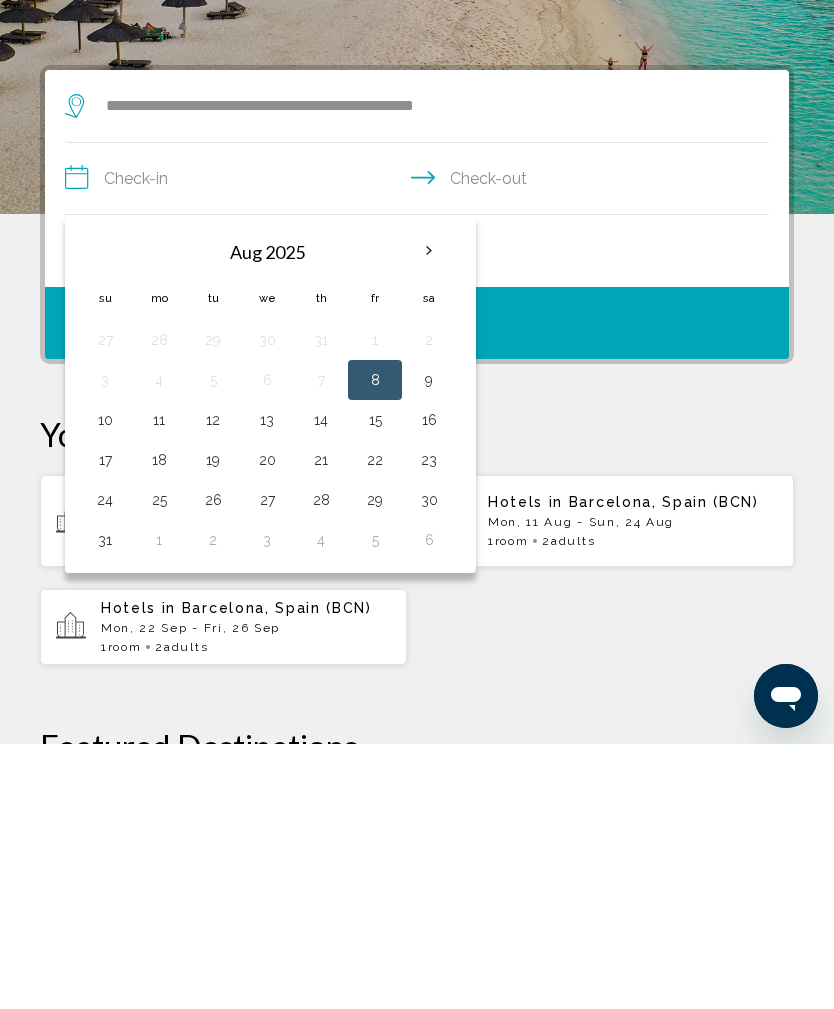 scroll, scrollTop: 386, scrollLeft: 0, axis: vertical 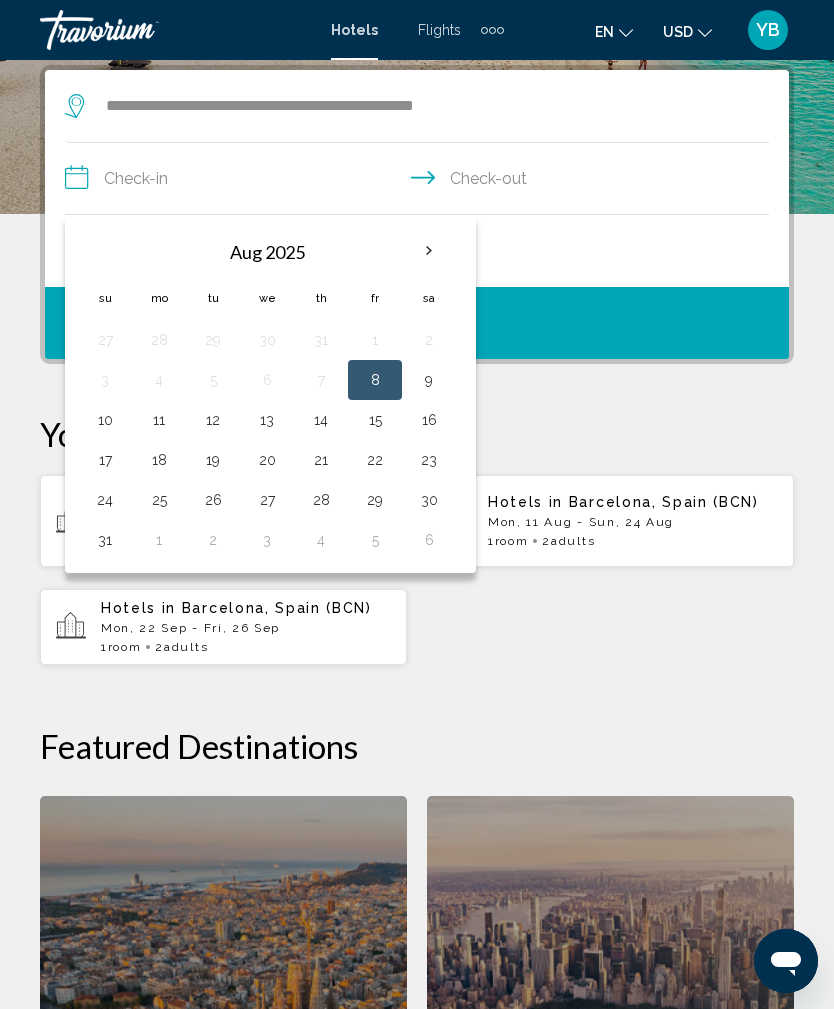 click at bounding box center [429, 251] 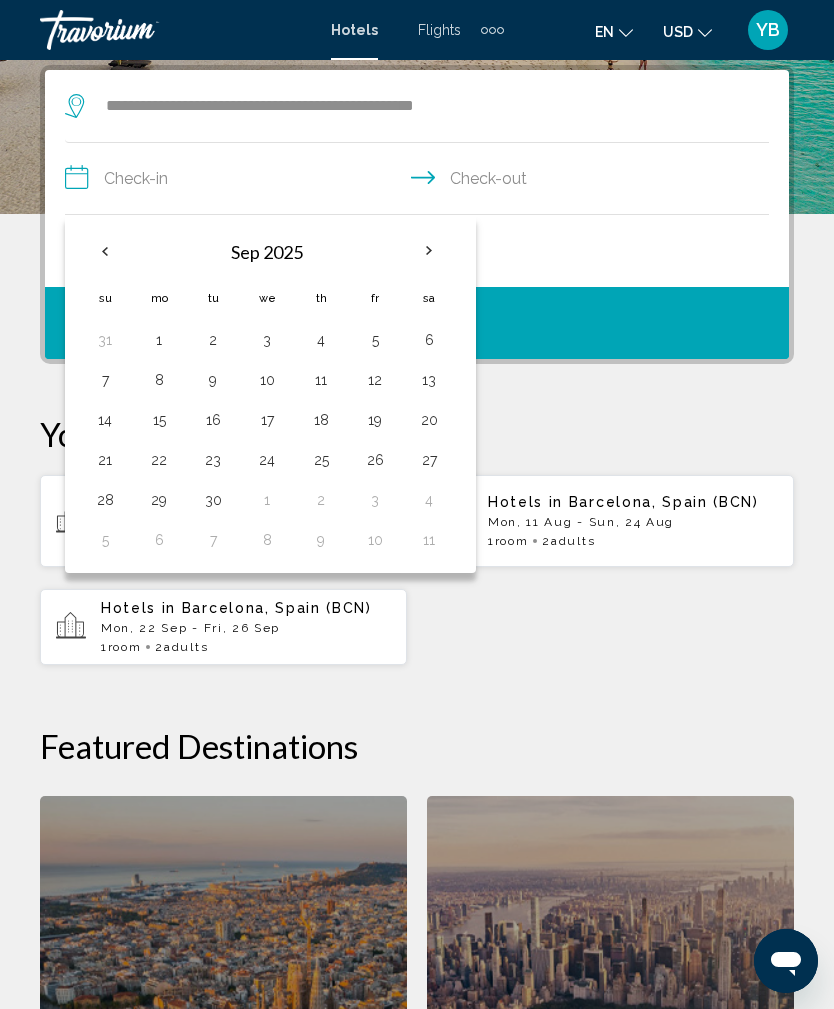click on "1" at bounding box center [159, 340] 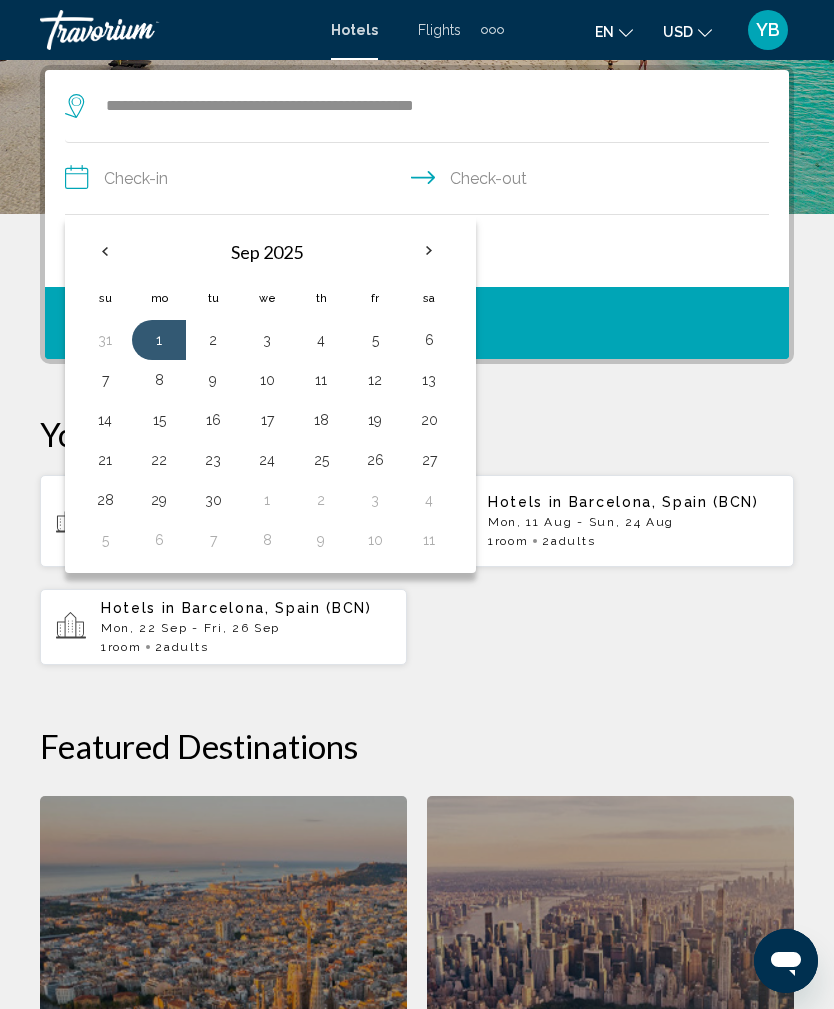 click on "20" at bounding box center (429, 420) 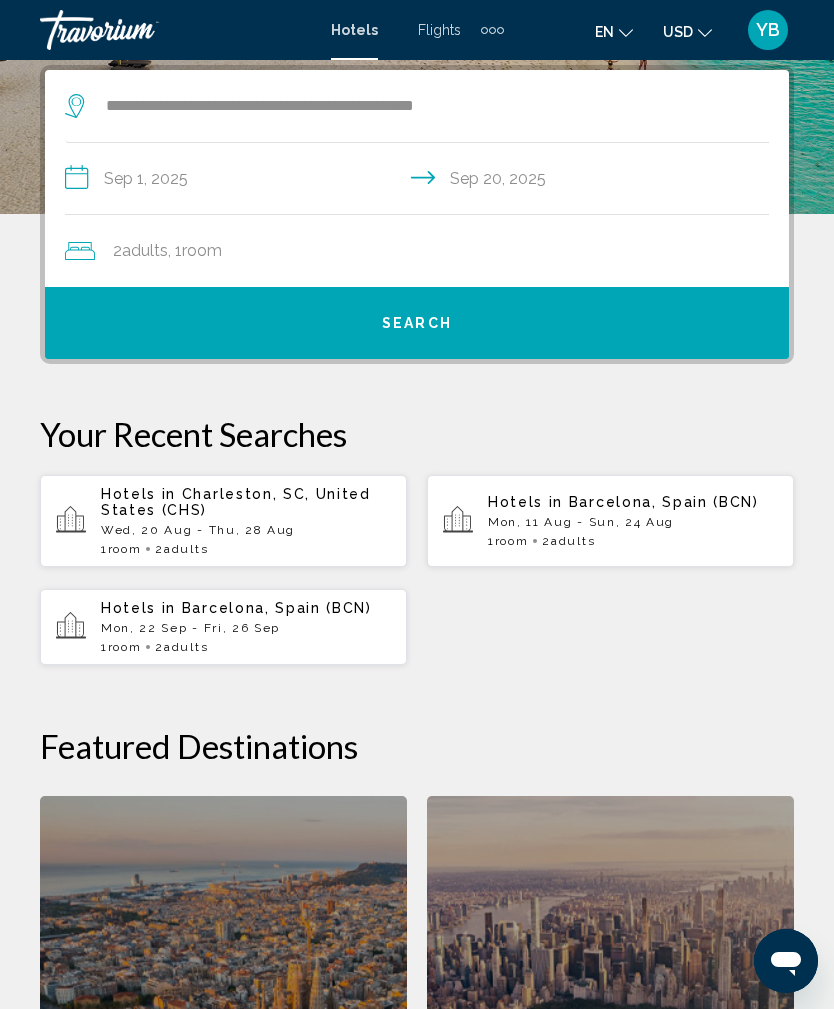 type on "**********" 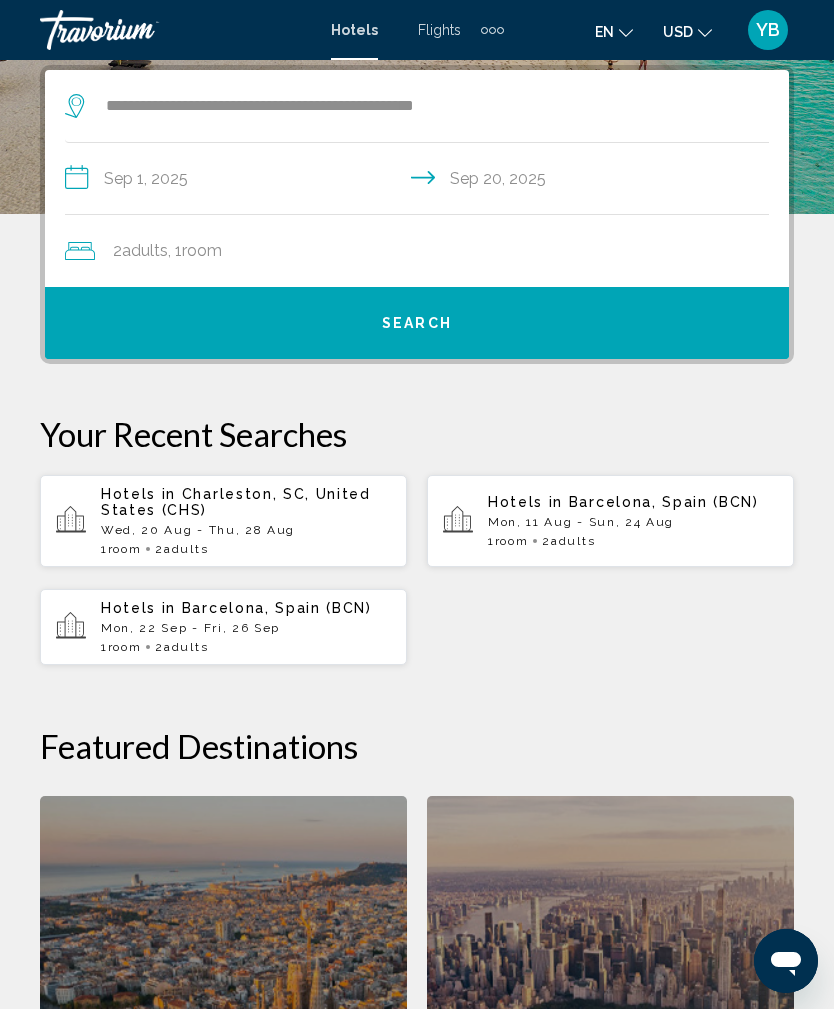 click on "Search" at bounding box center [417, 324] 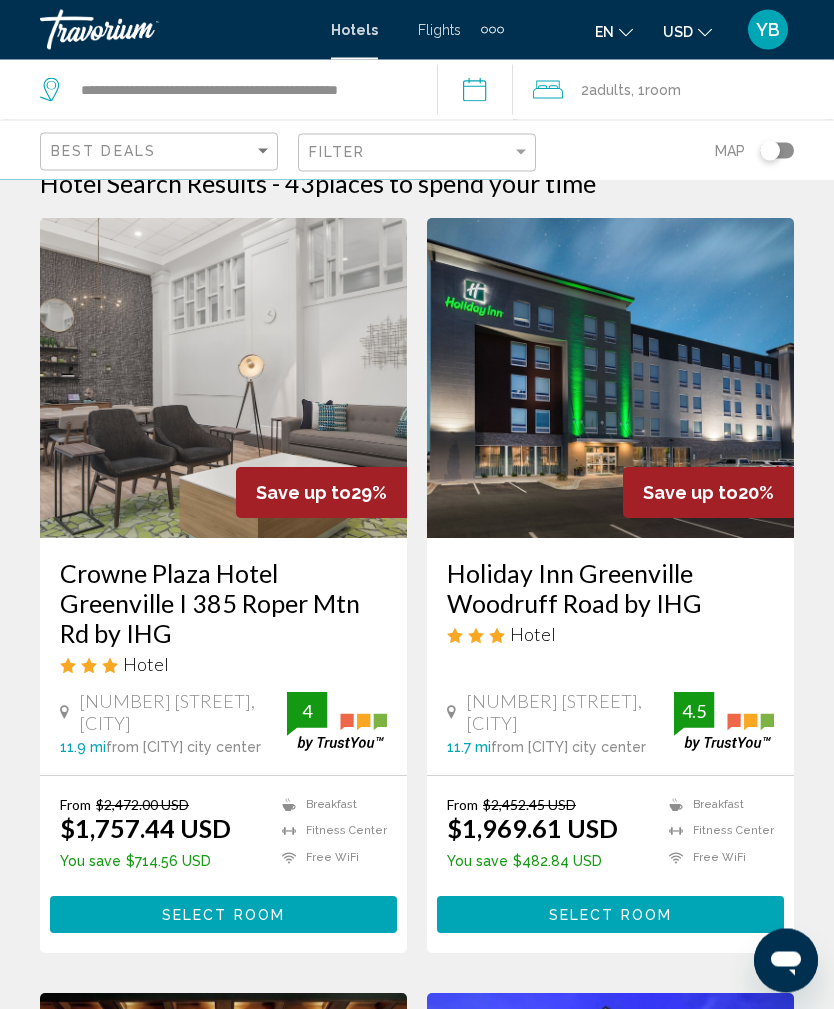 scroll, scrollTop: 0, scrollLeft: 0, axis: both 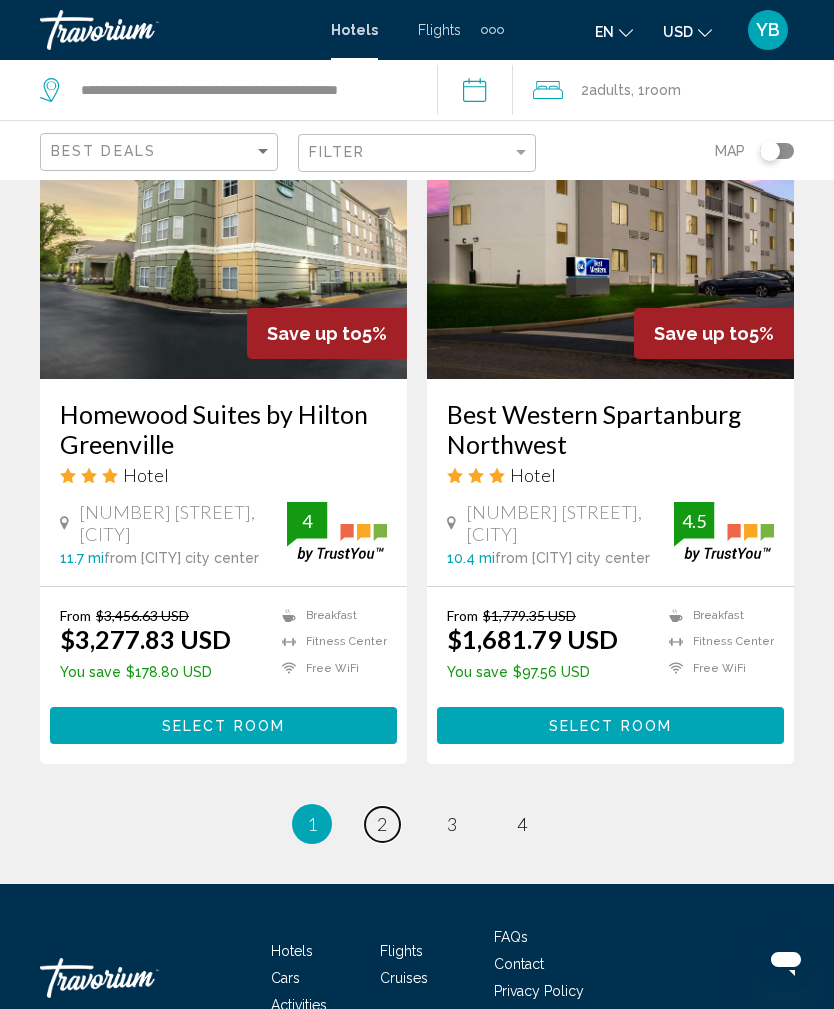 click on "2" at bounding box center [382, 824] 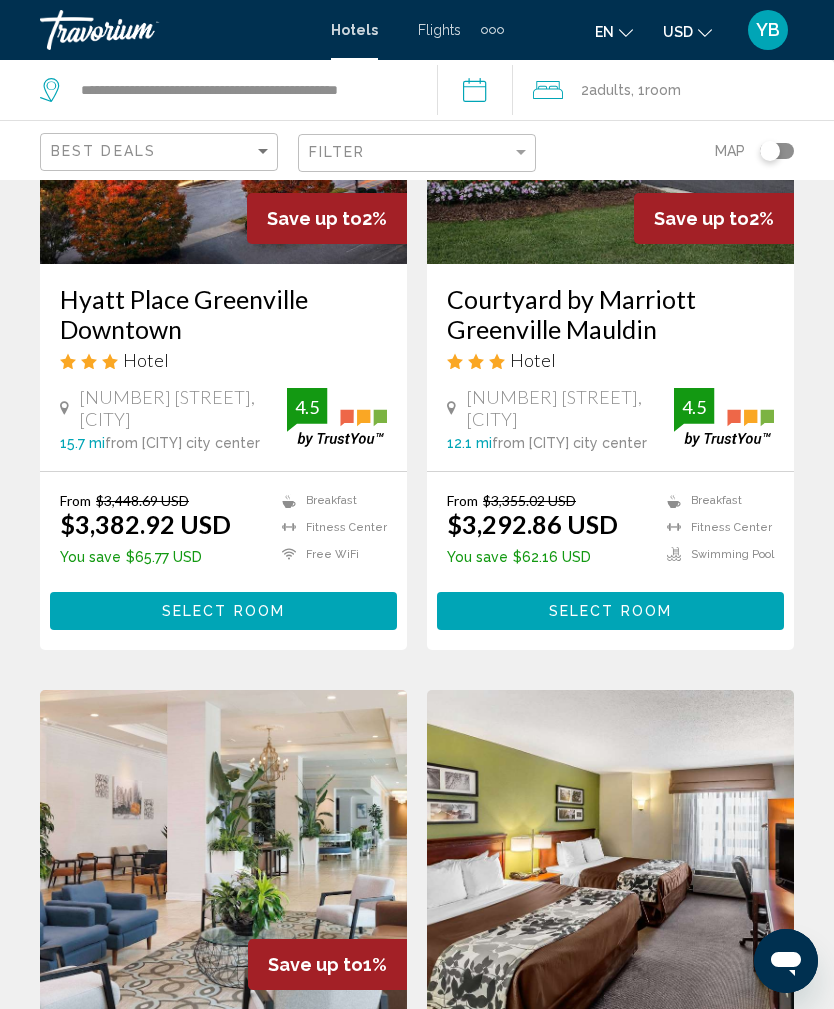 scroll, scrollTop: 1027, scrollLeft: 0, axis: vertical 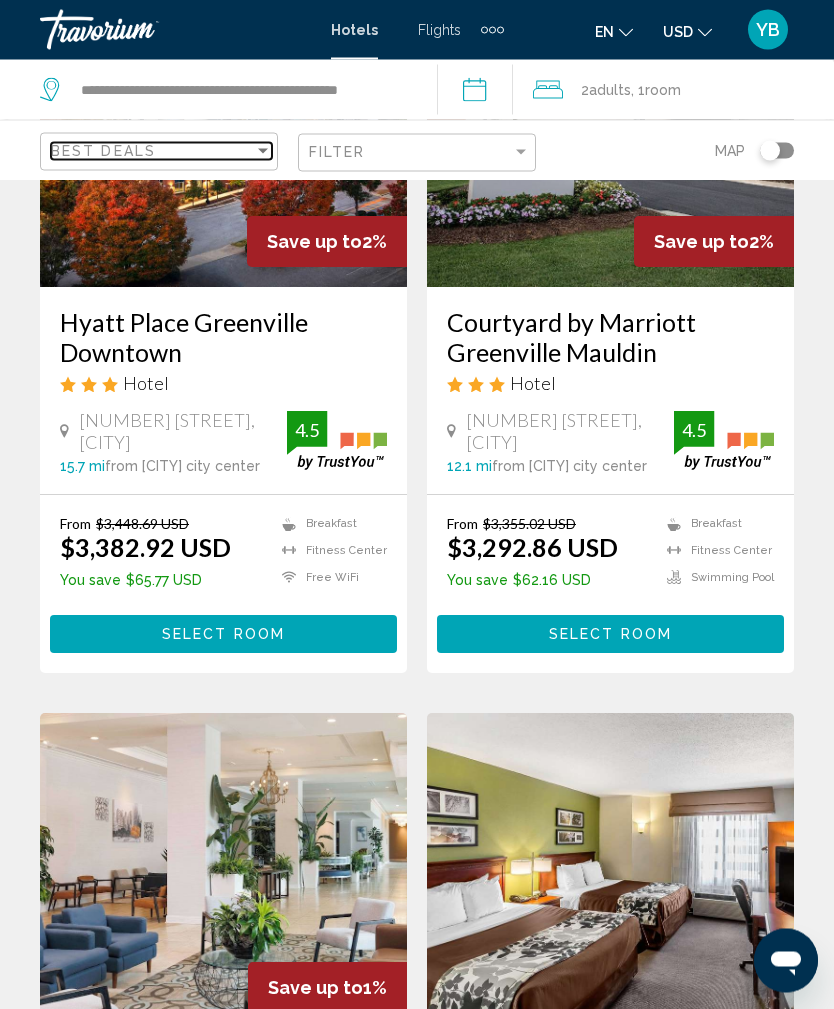 click at bounding box center [263, 151] 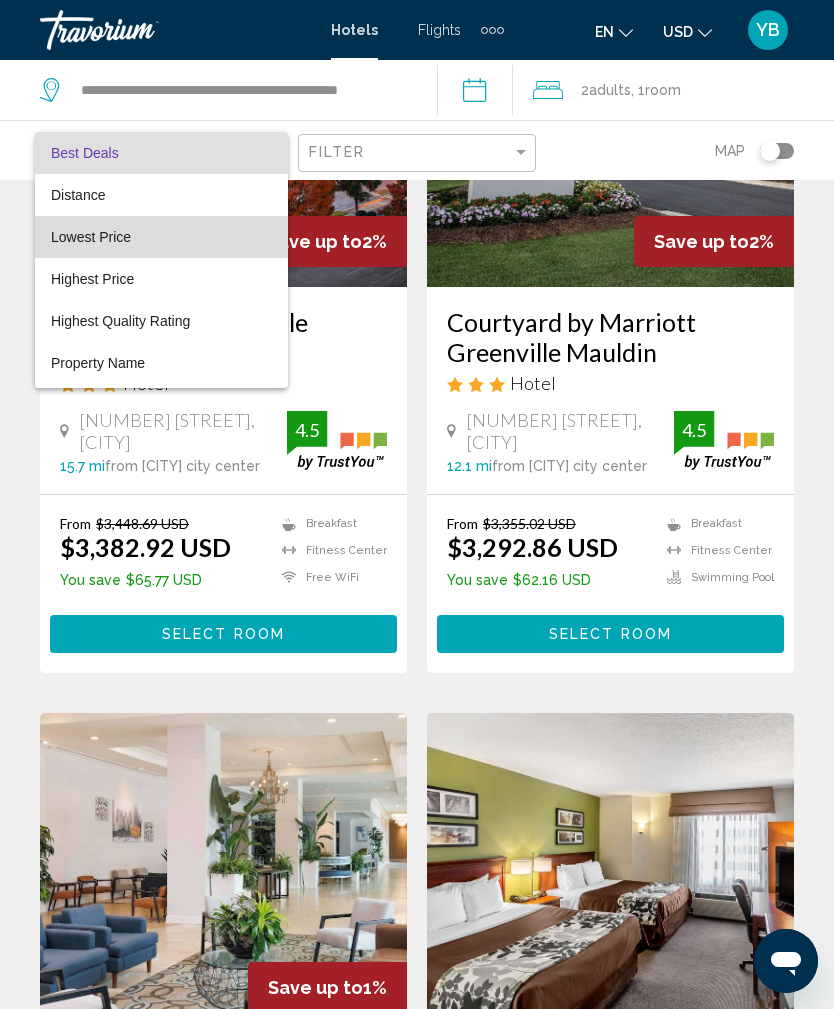 click on "Lowest Price" at bounding box center [161, 237] 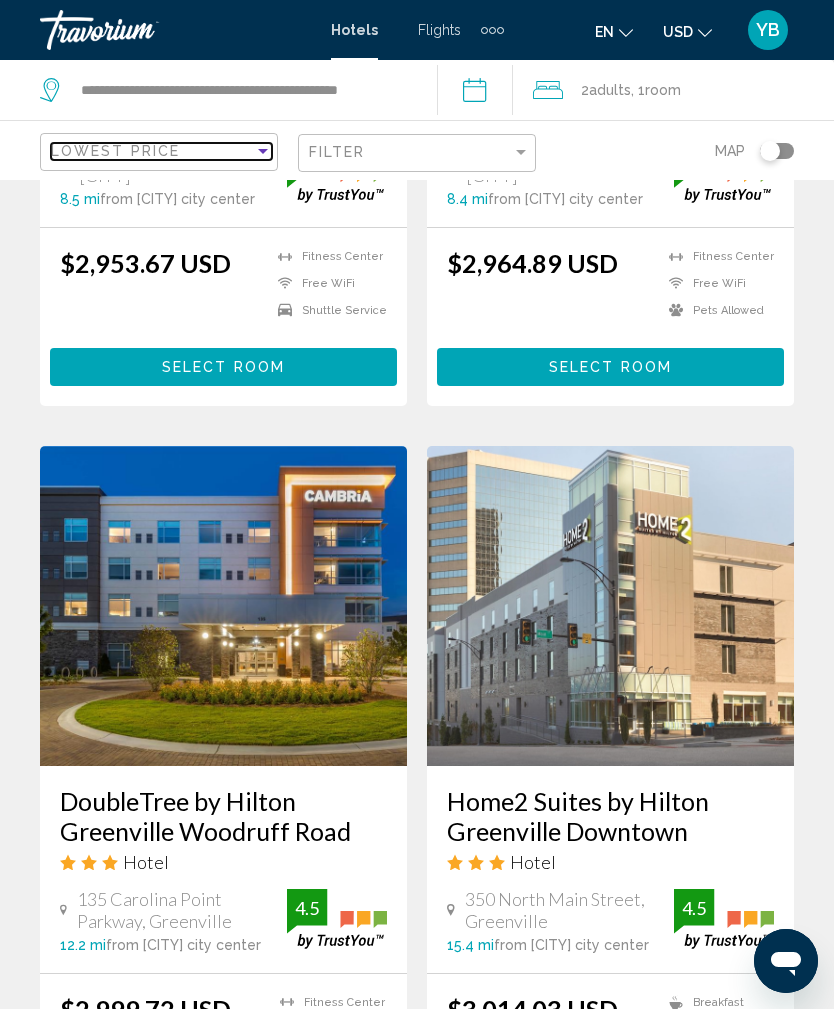scroll, scrollTop: 4009, scrollLeft: 0, axis: vertical 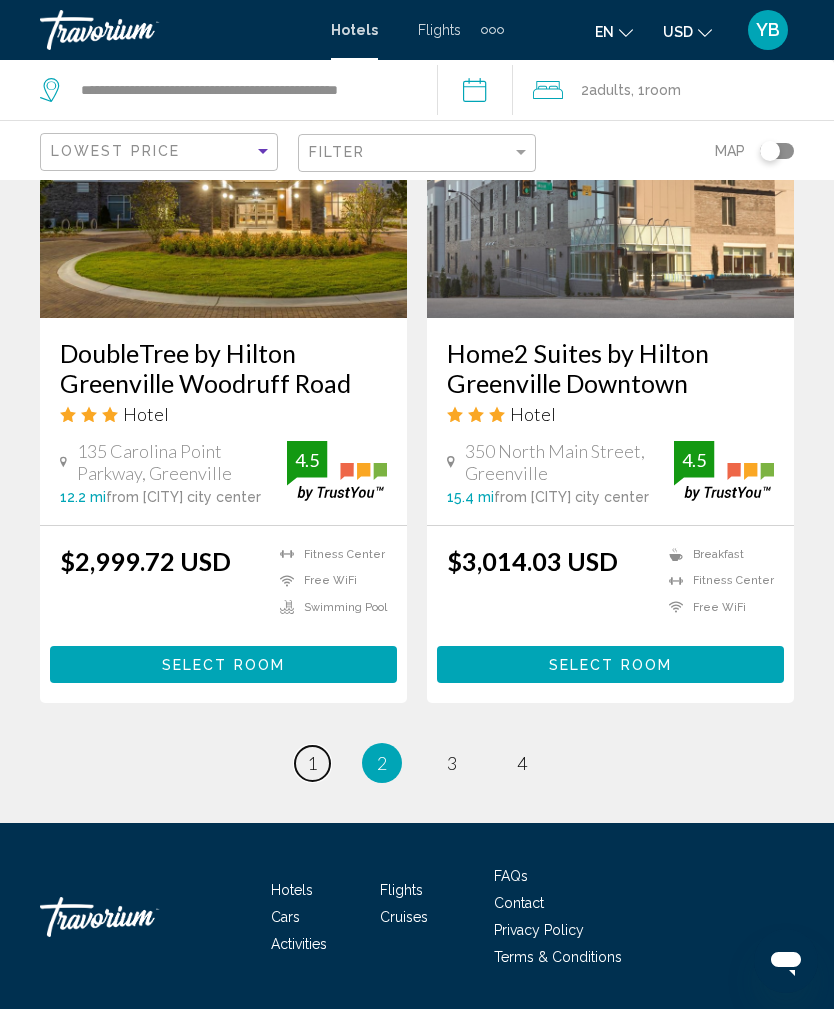 click on "page  1" at bounding box center (312, 763) 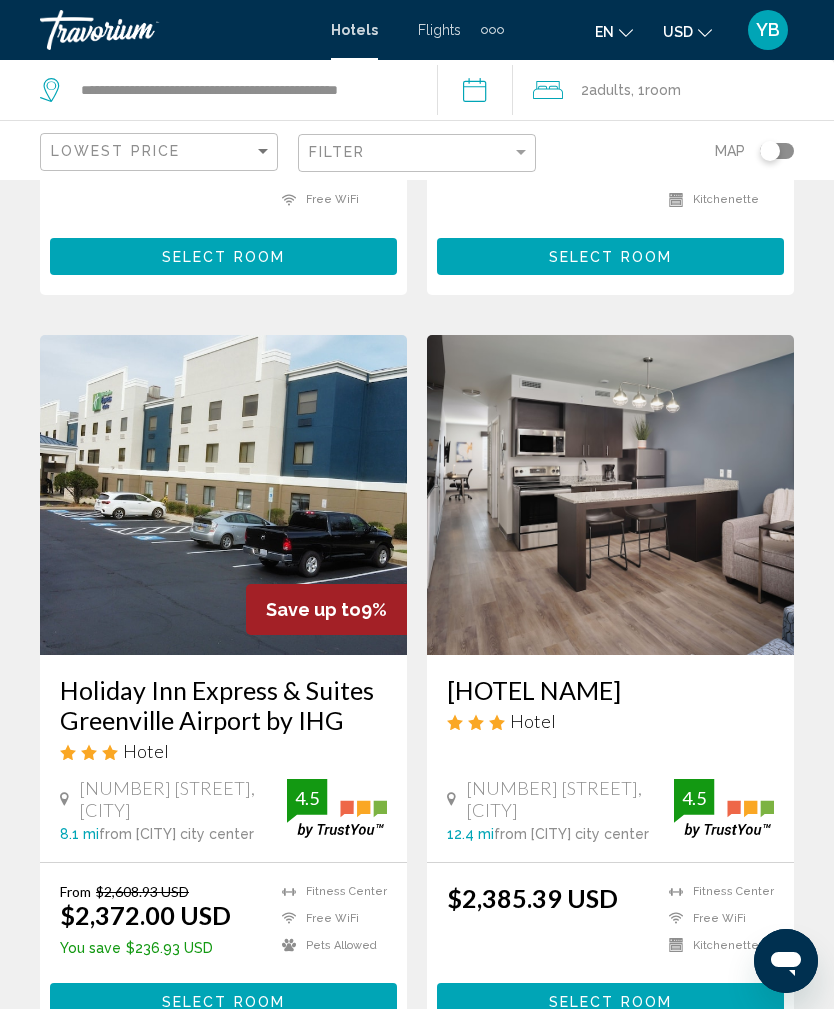 scroll, scrollTop: 0, scrollLeft: 0, axis: both 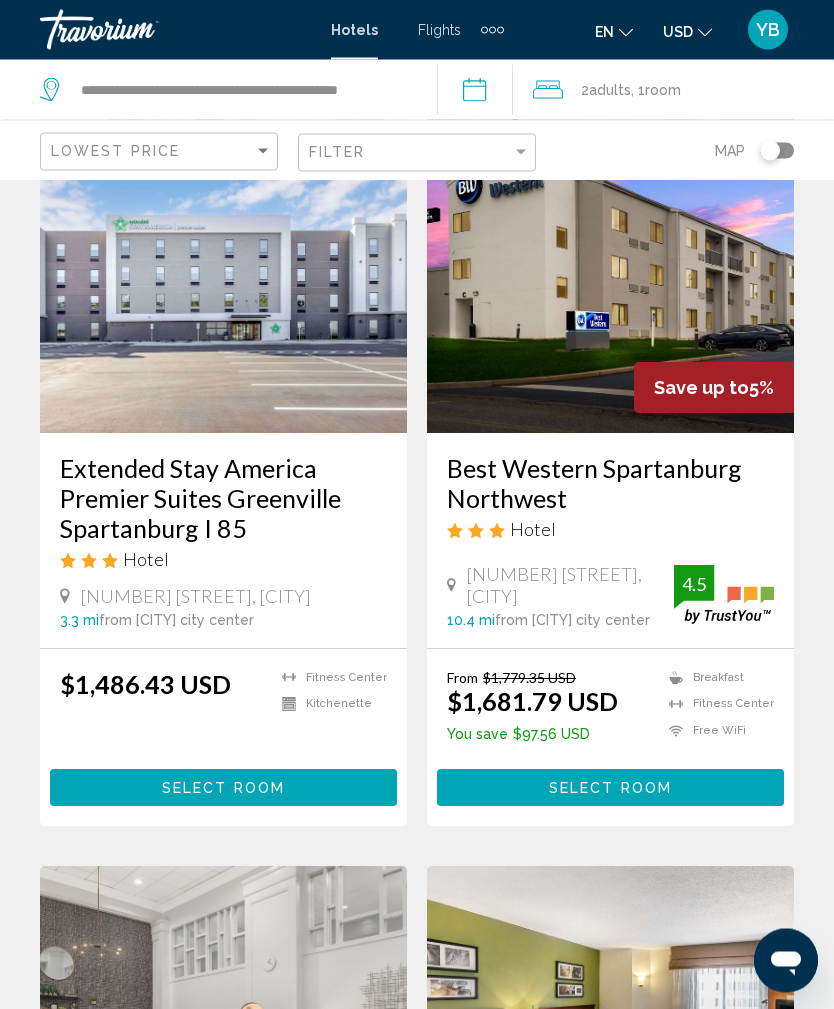 click on "Select Room" at bounding box center [223, 788] 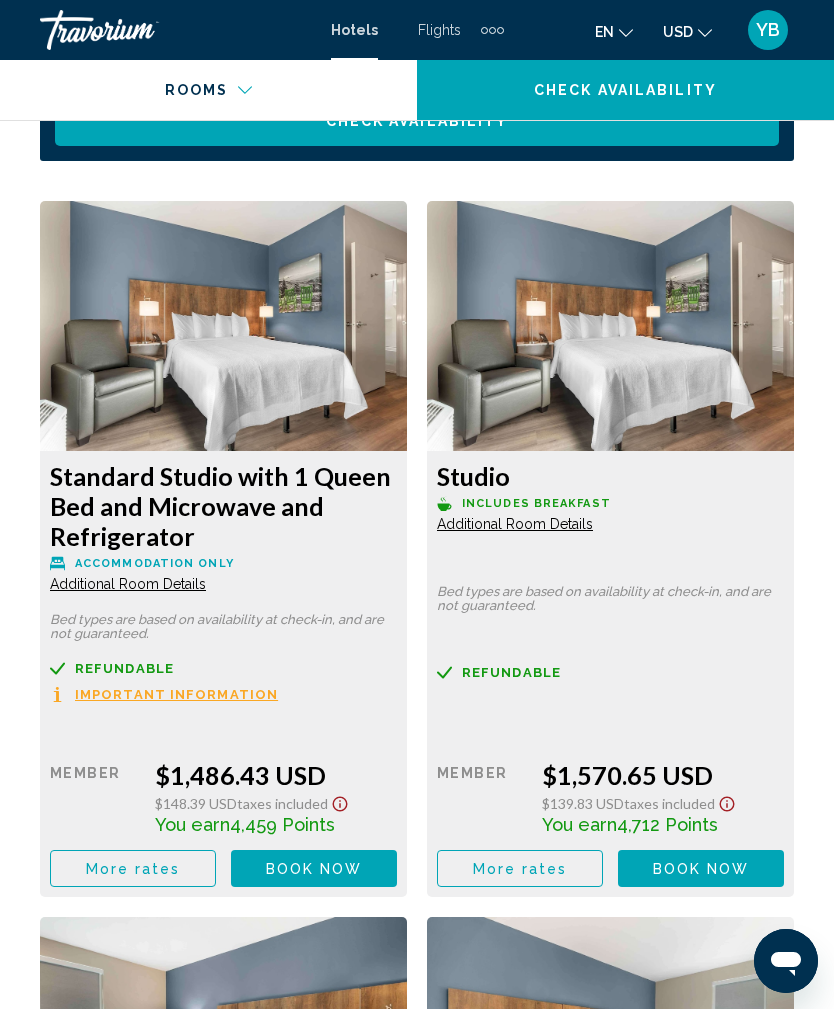 scroll, scrollTop: 3358, scrollLeft: 0, axis: vertical 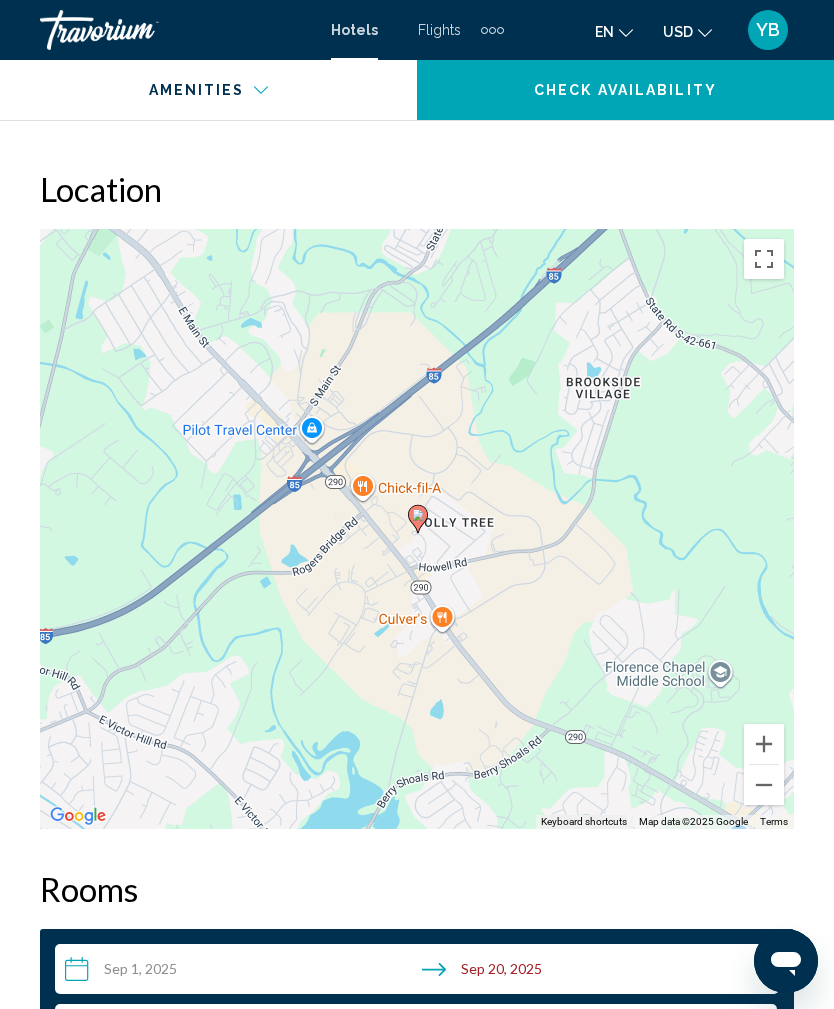 click at bounding box center [764, 785] 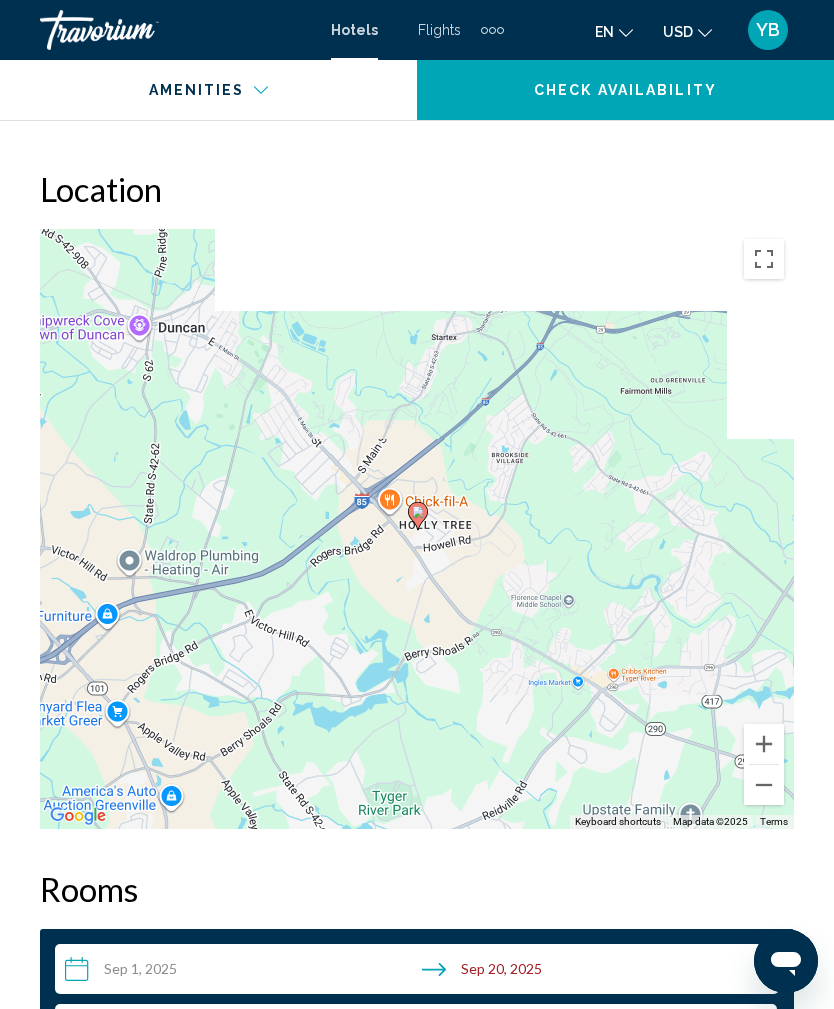 click at bounding box center [764, 785] 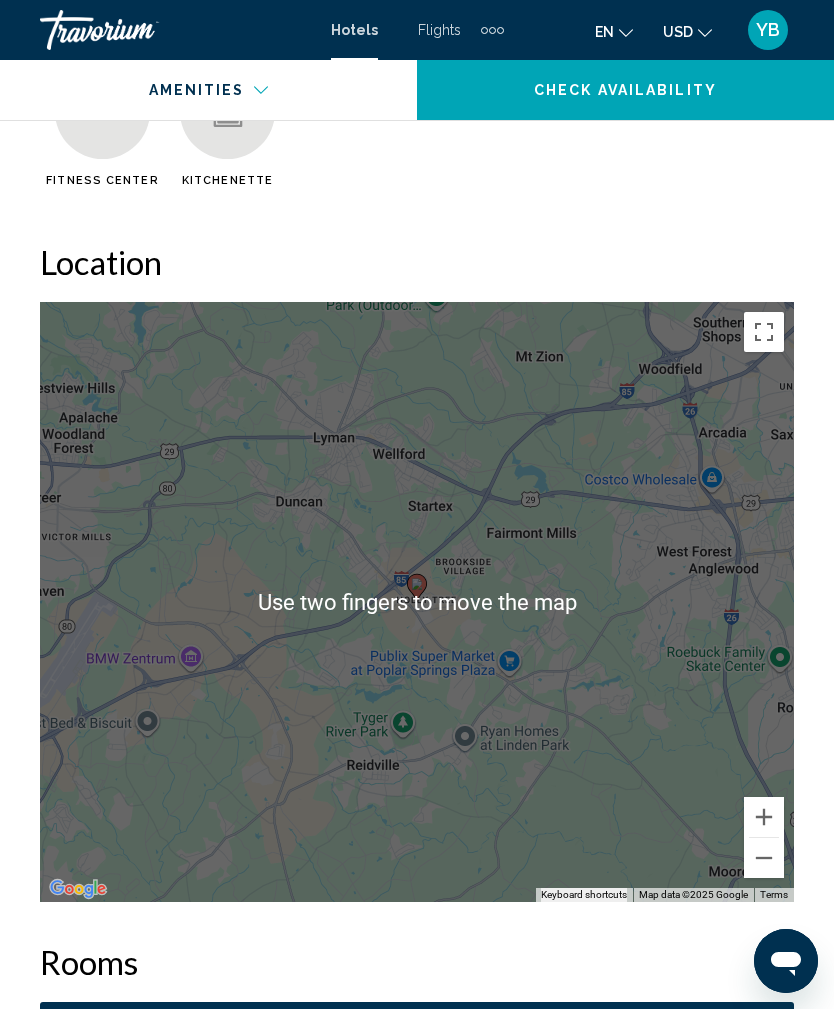 scroll, scrollTop: 2332, scrollLeft: 0, axis: vertical 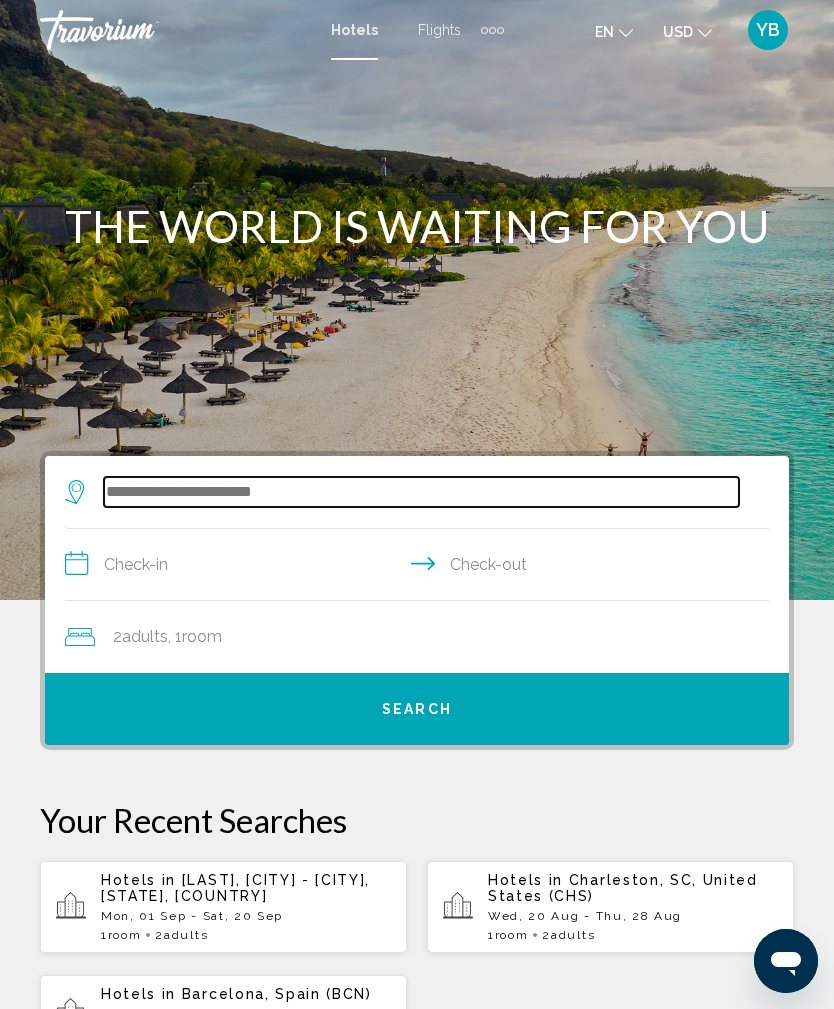 click at bounding box center [421, 492] 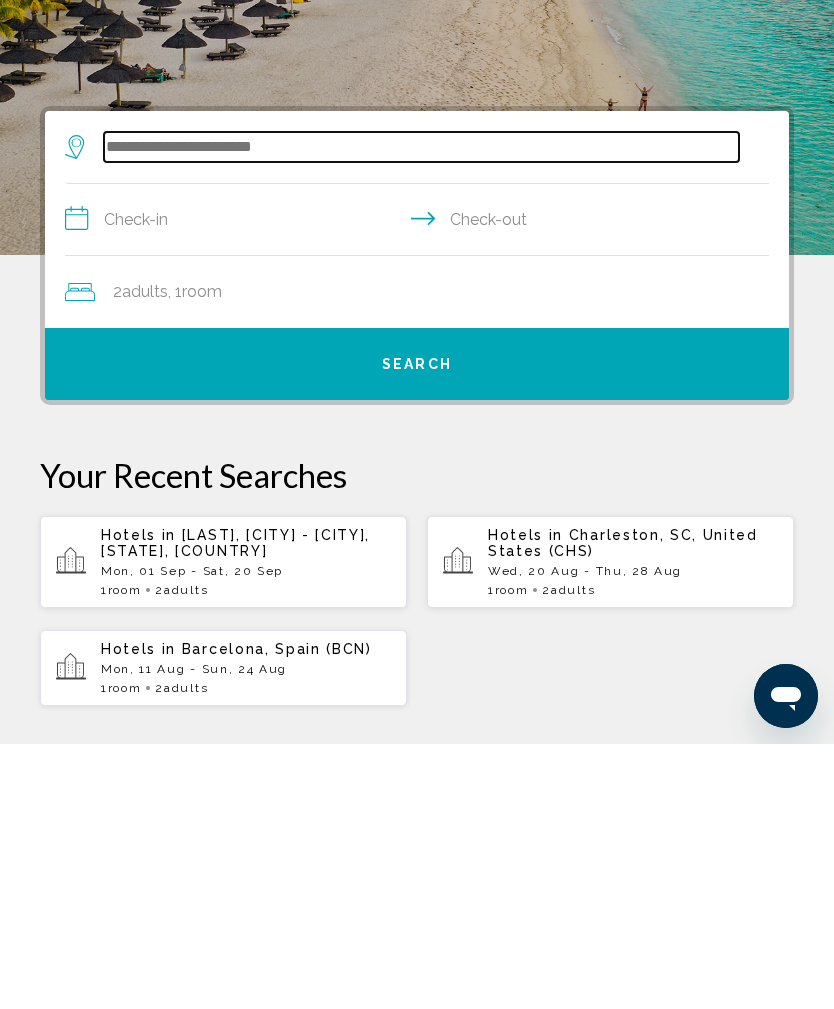 scroll, scrollTop: 121, scrollLeft: 0, axis: vertical 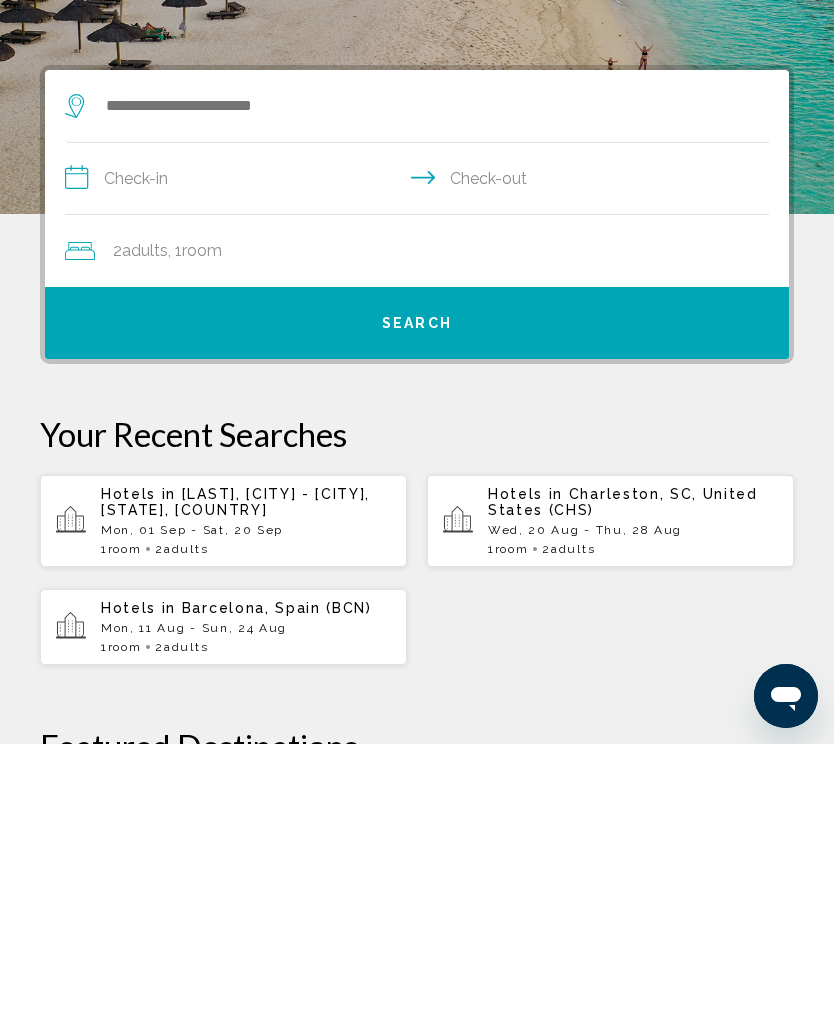 click on "Mon, 01 Sep - Sat, 20 Sep" at bounding box center [246, 795] 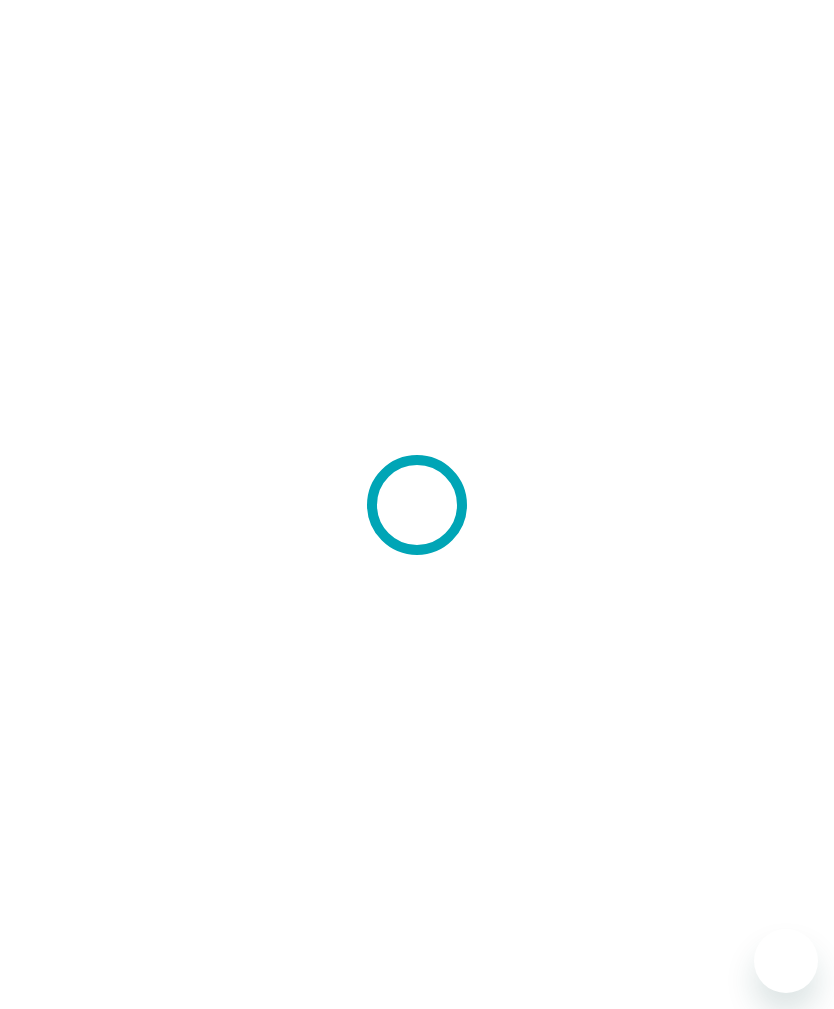 scroll, scrollTop: 0, scrollLeft: 0, axis: both 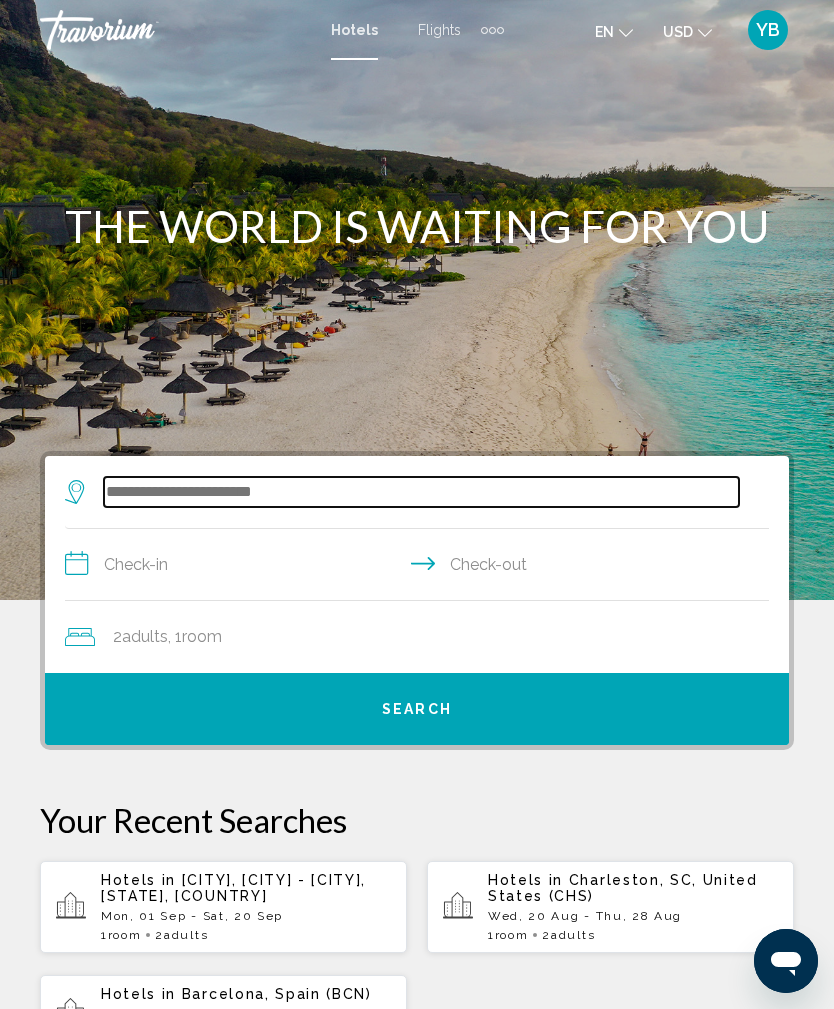 click at bounding box center [421, 492] 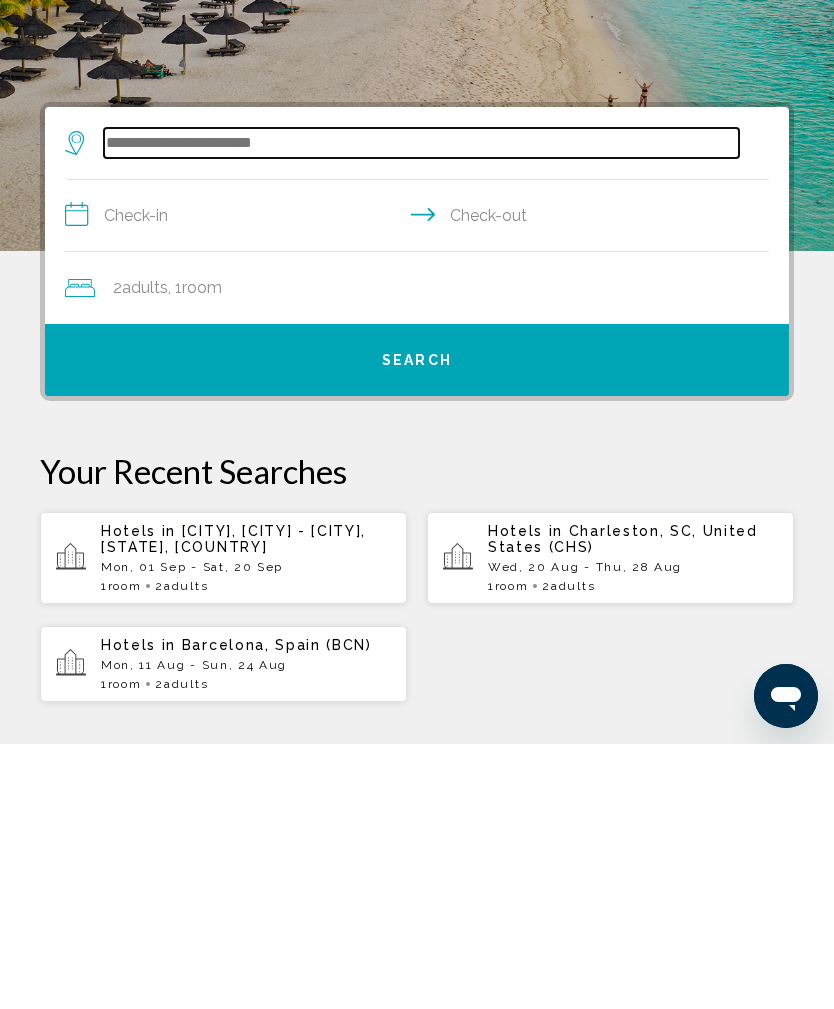 scroll, scrollTop: 121, scrollLeft: 0, axis: vertical 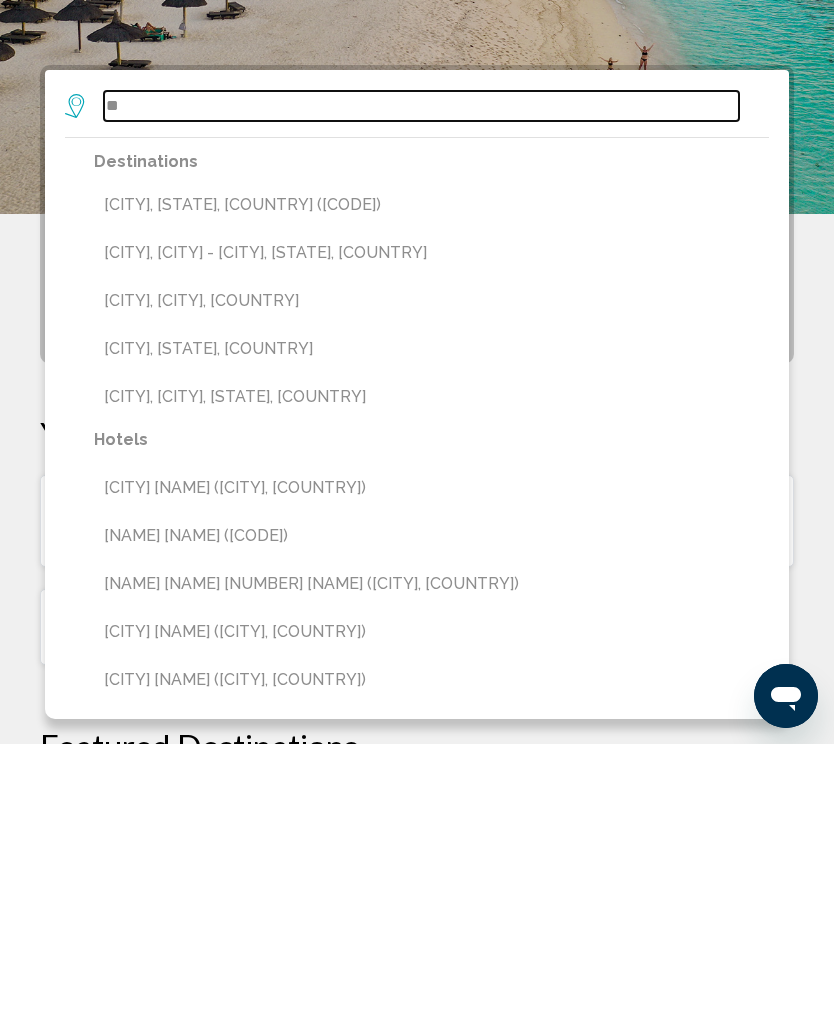 type on "*" 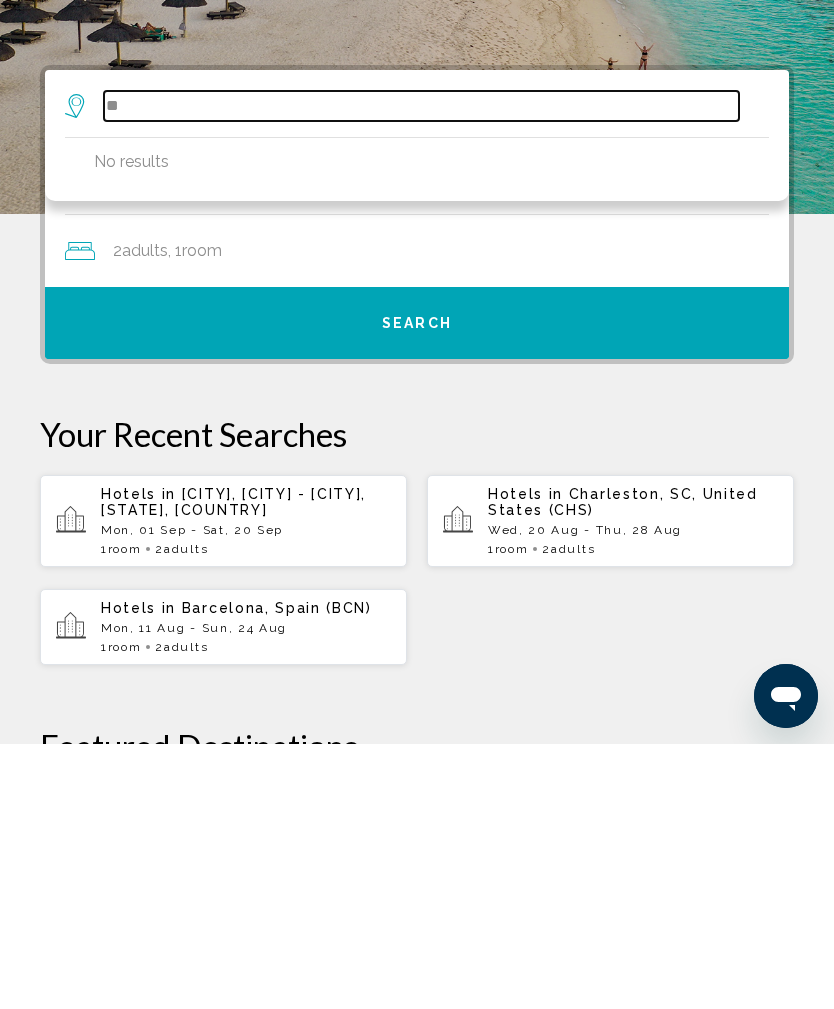 type on "*" 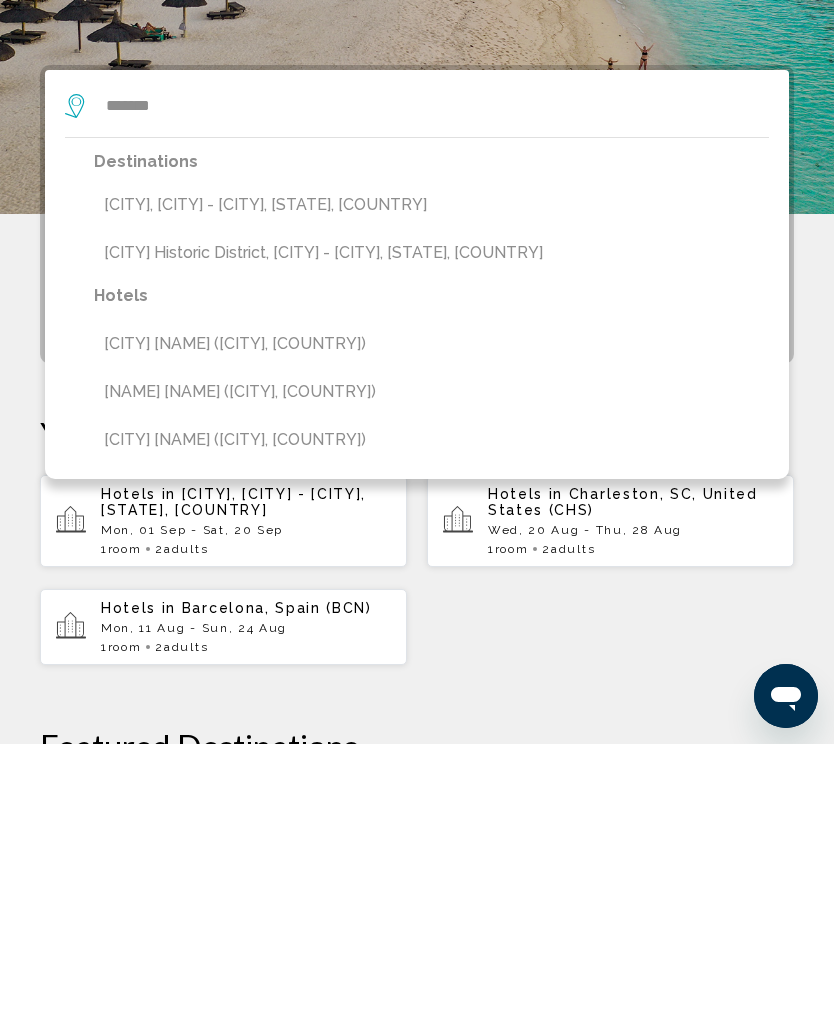 click on "[CITY], [CITY] - [CITY], [STATE], [COUNTRY]" at bounding box center (431, 470) 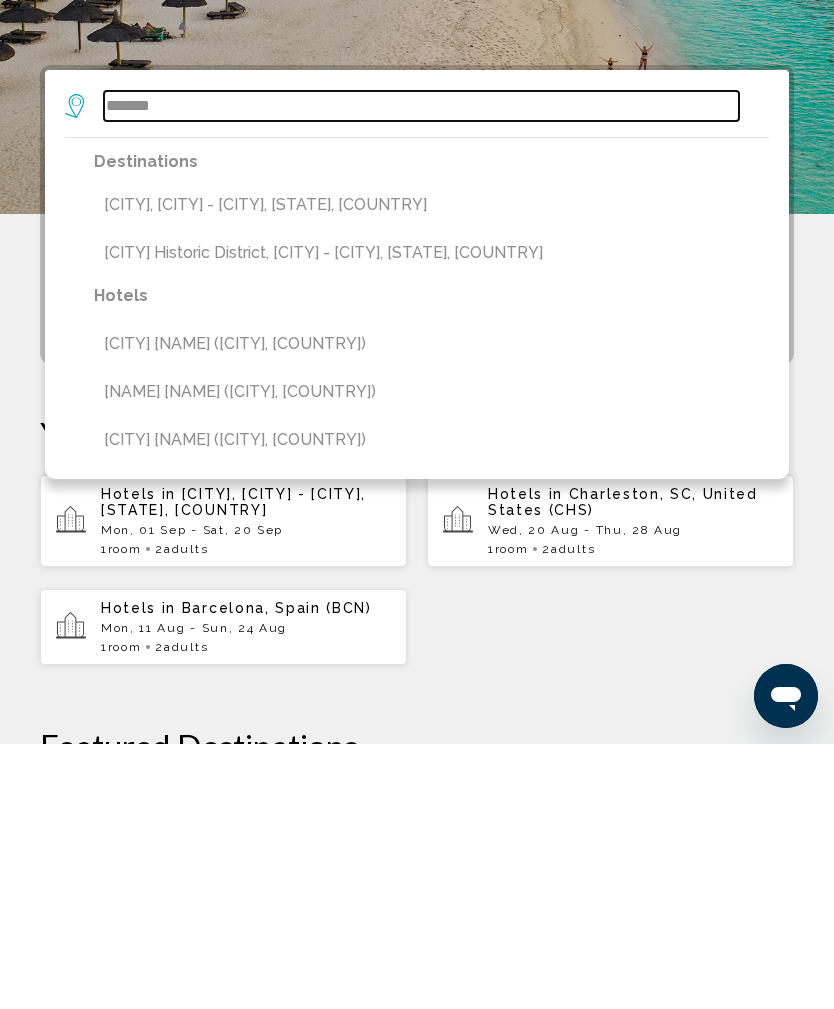 type on "**********" 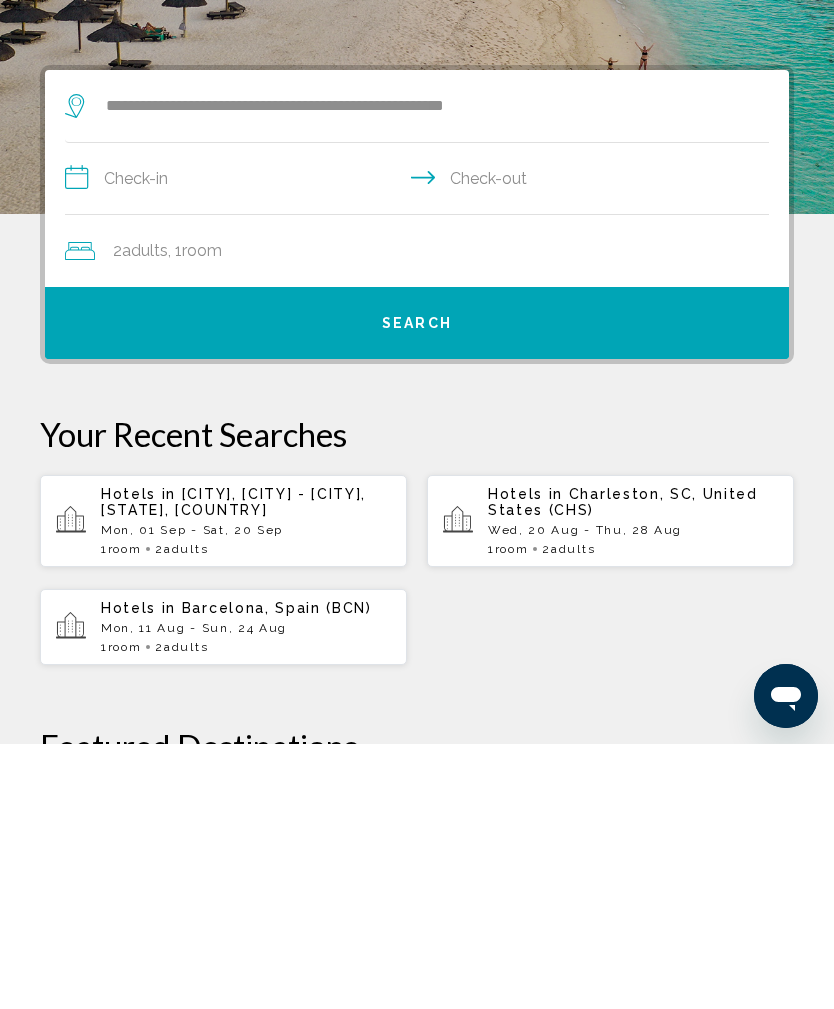 click on "**********" at bounding box center (421, 446) 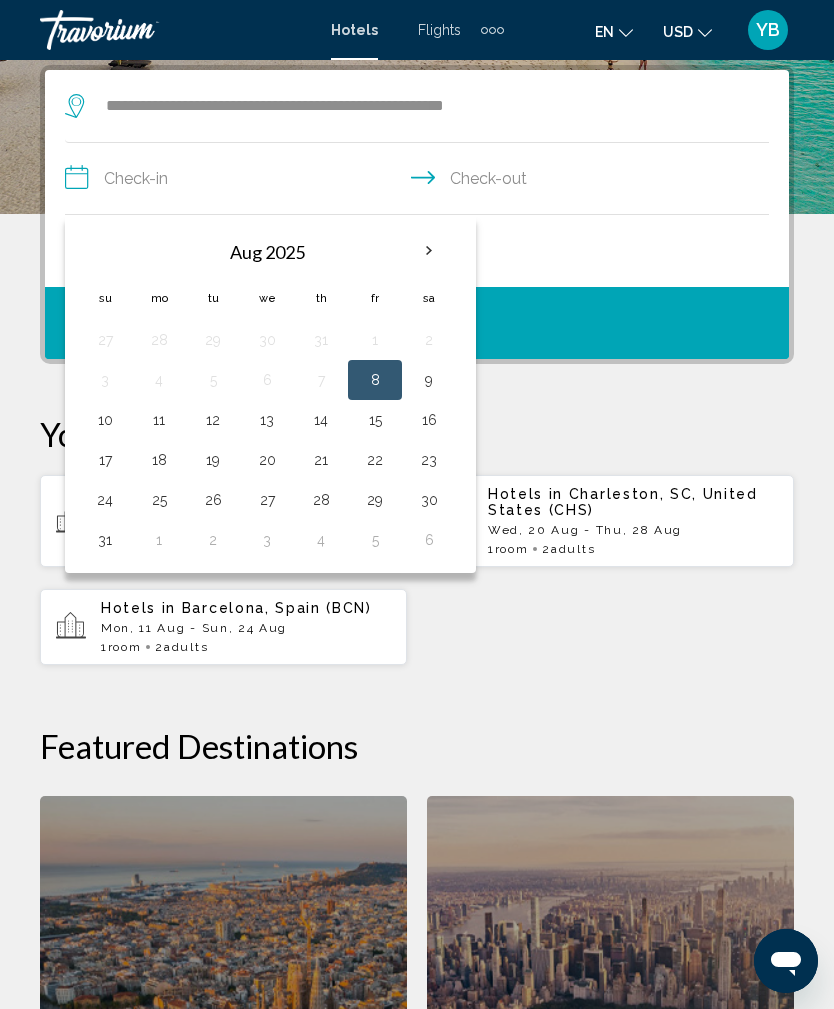 click on "8" at bounding box center [375, 380] 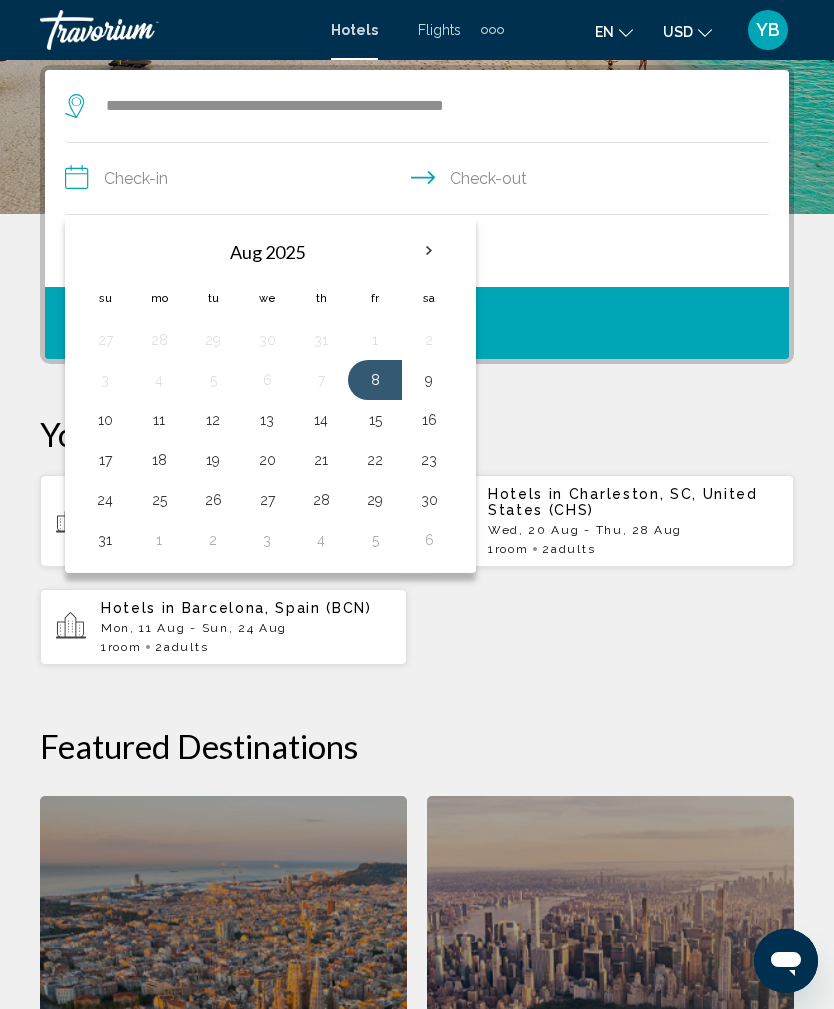 click on "28" at bounding box center [321, 500] 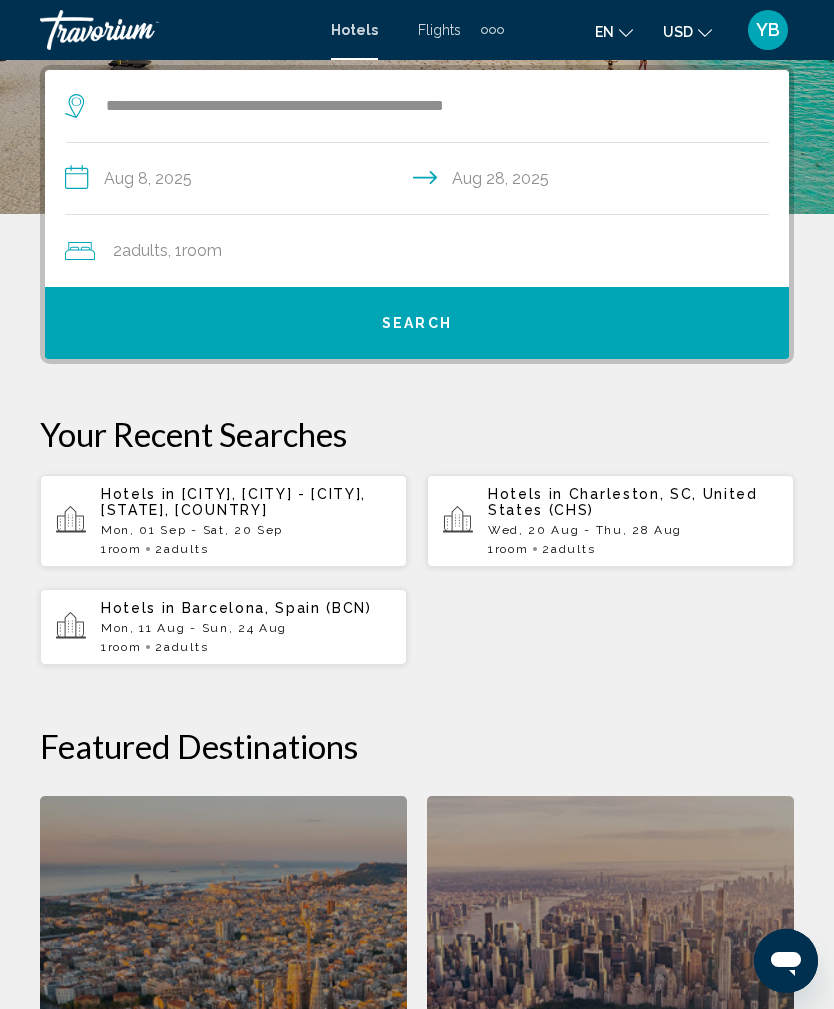 click on "Search" at bounding box center [417, 323] 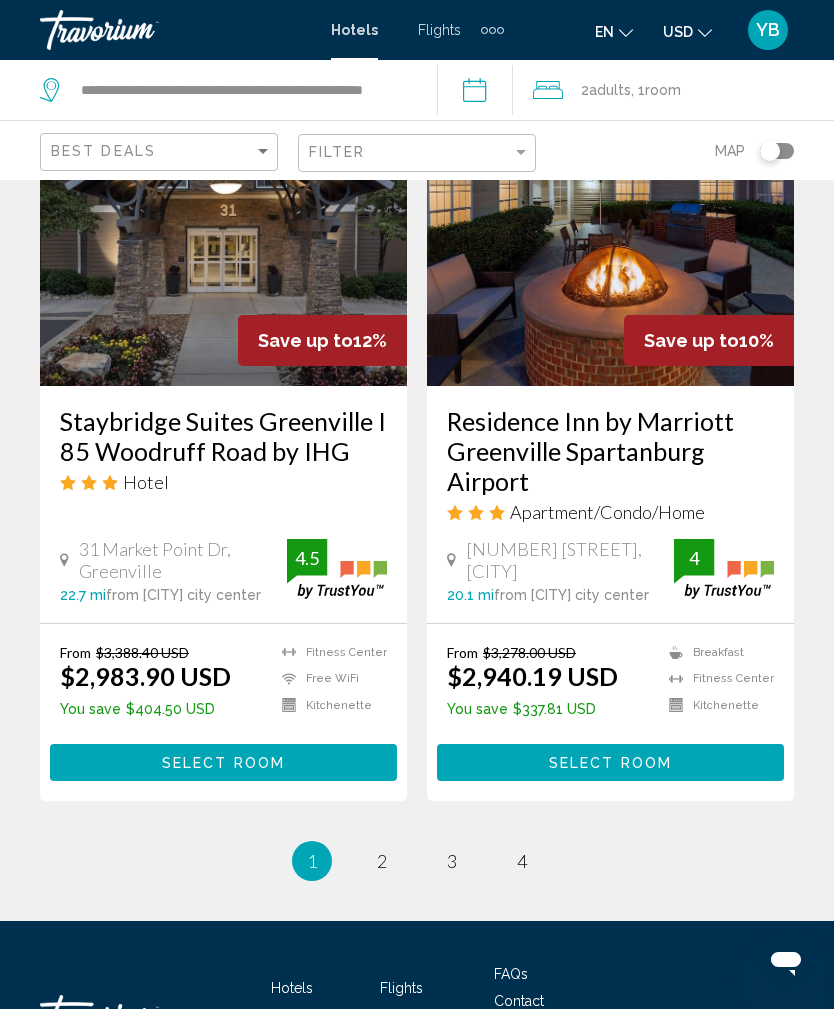 scroll, scrollTop: 4195, scrollLeft: 0, axis: vertical 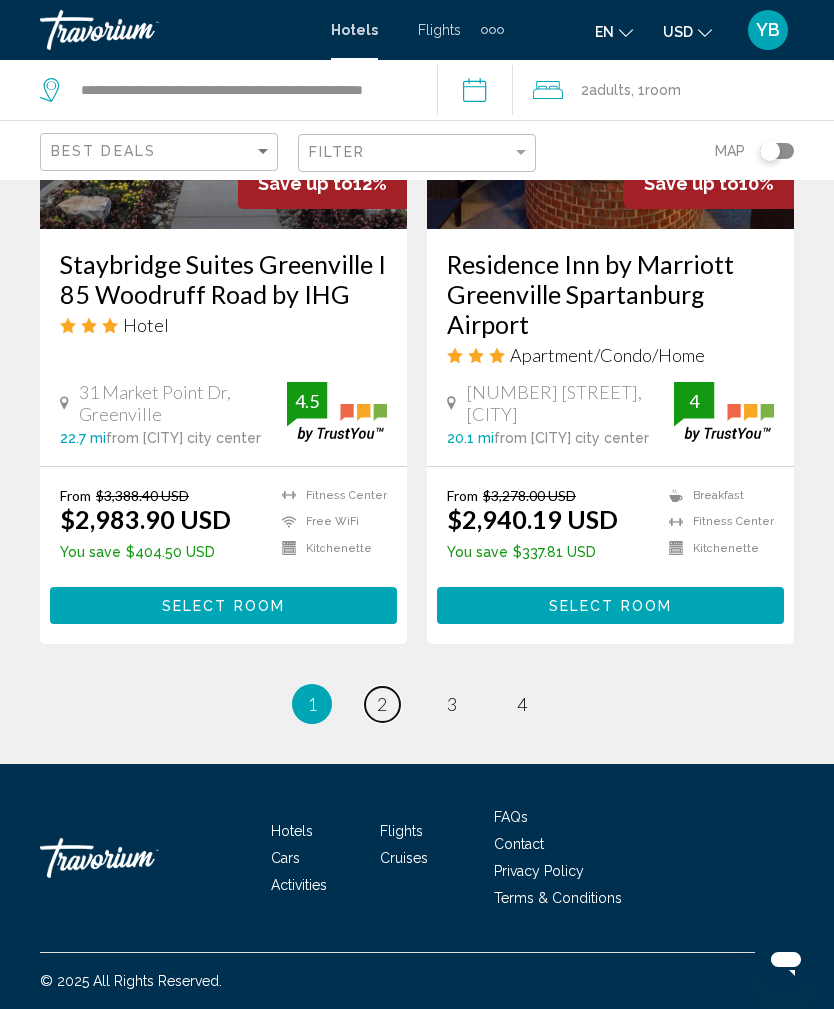 click on "page  2" at bounding box center [382, 704] 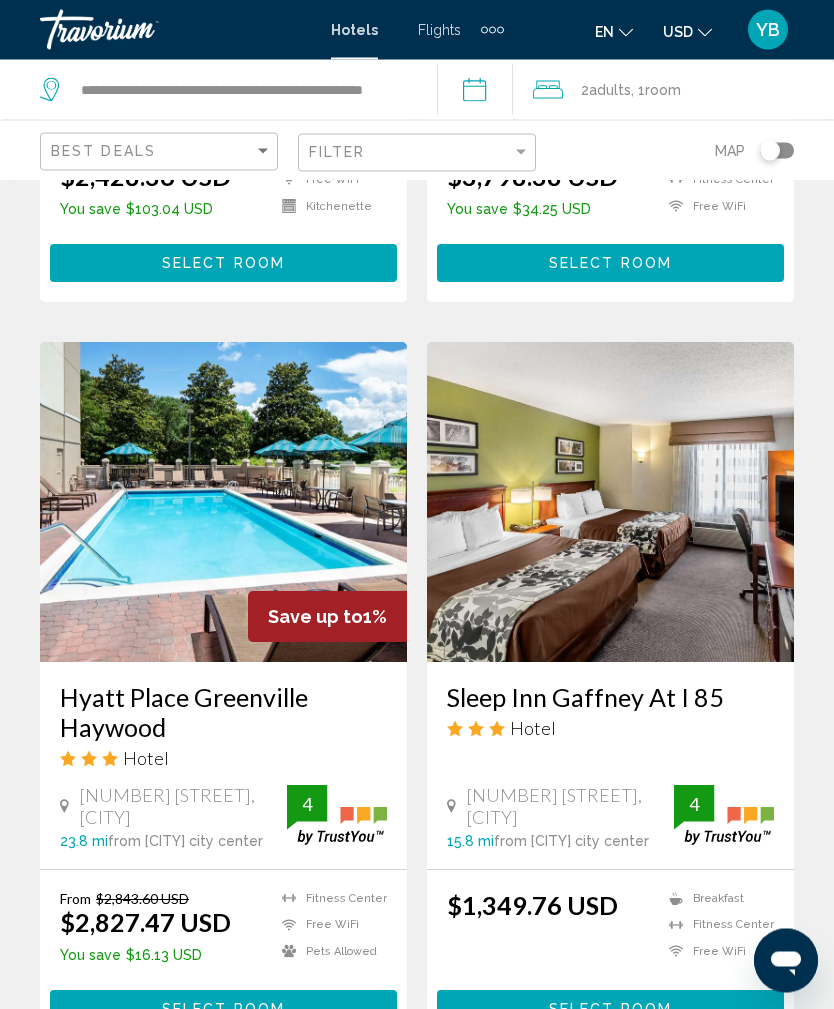 scroll, scrollTop: 4049, scrollLeft: 0, axis: vertical 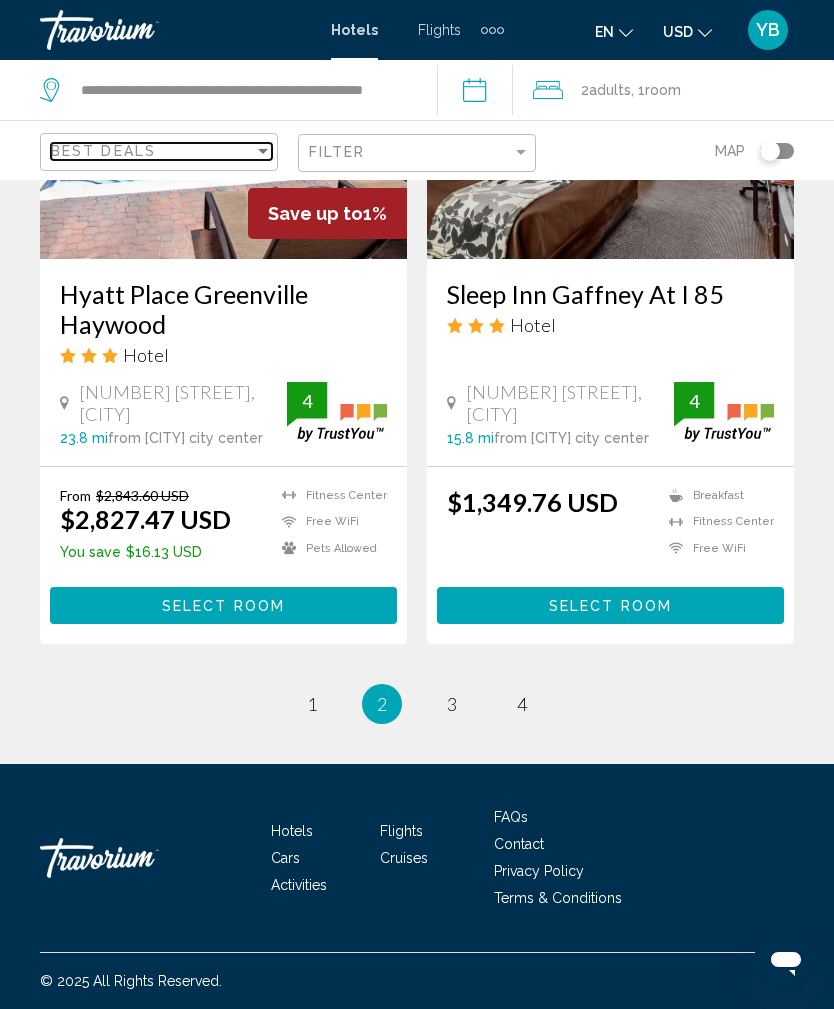 click on "Best Deals" at bounding box center (152, 151) 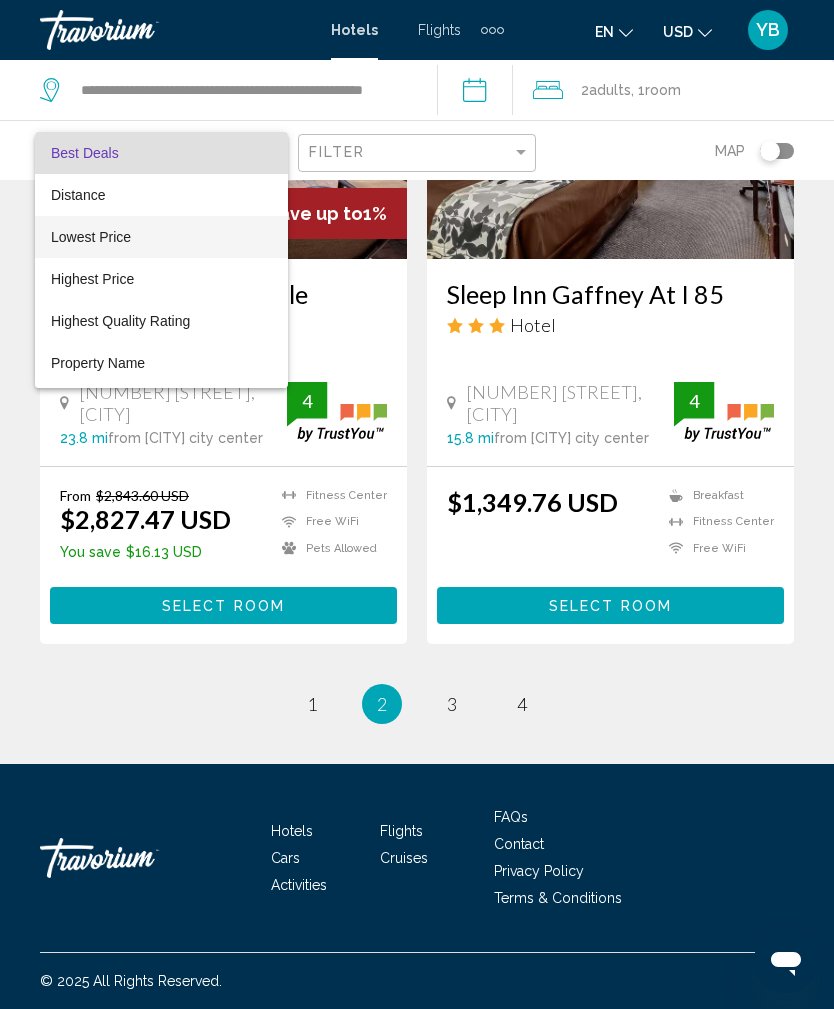 click on "Lowest Price" at bounding box center (161, 237) 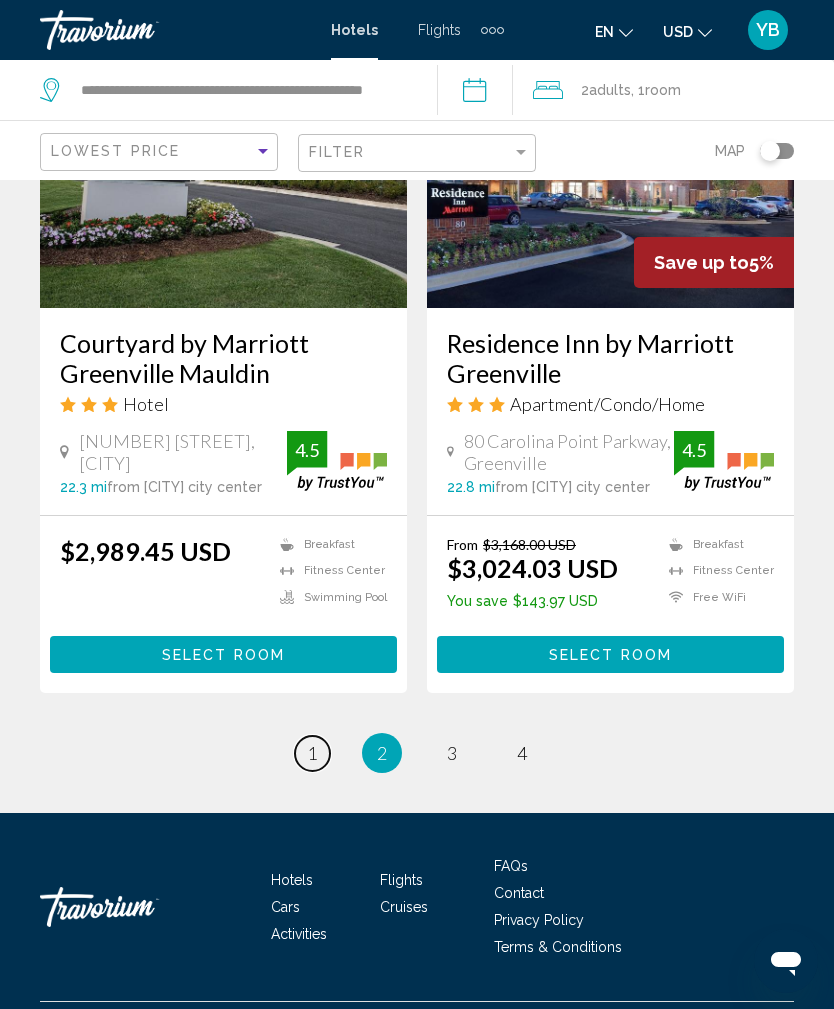 click on "1" at bounding box center [312, 753] 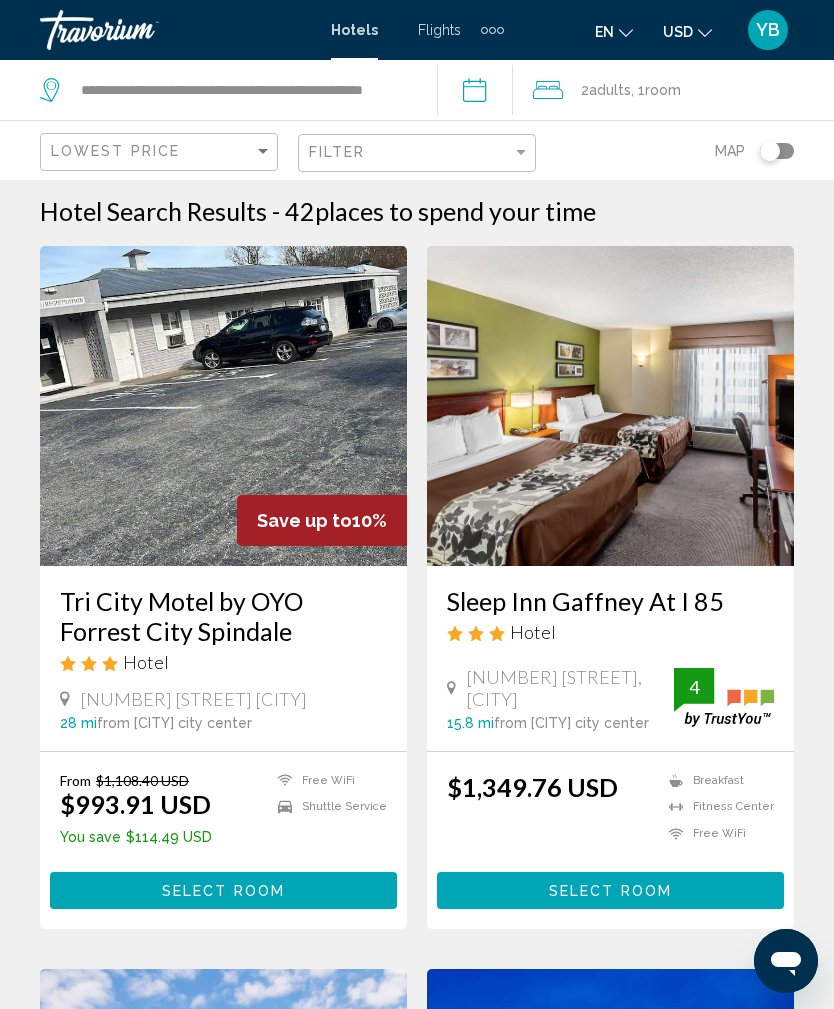 scroll, scrollTop: 0, scrollLeft: 0, axis: both 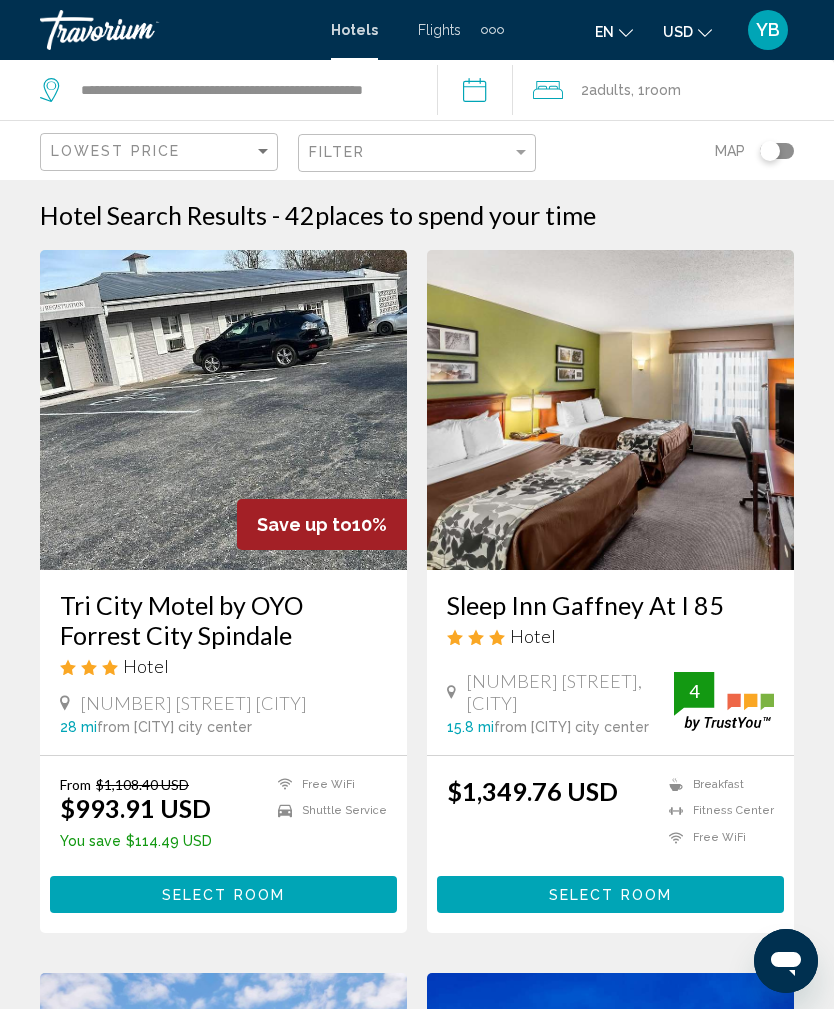 click on "Select Room" at bounding box center [223, 894] 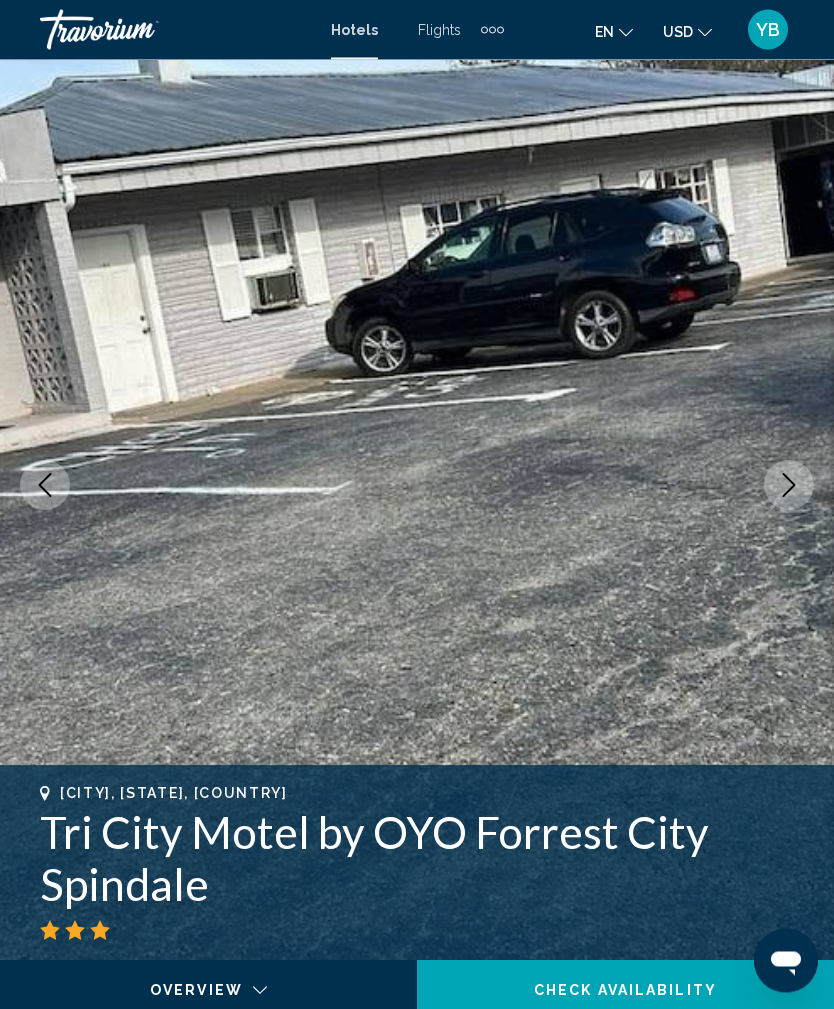 scroll, scrollTop: 0, scrollLeft: 0, axis: both 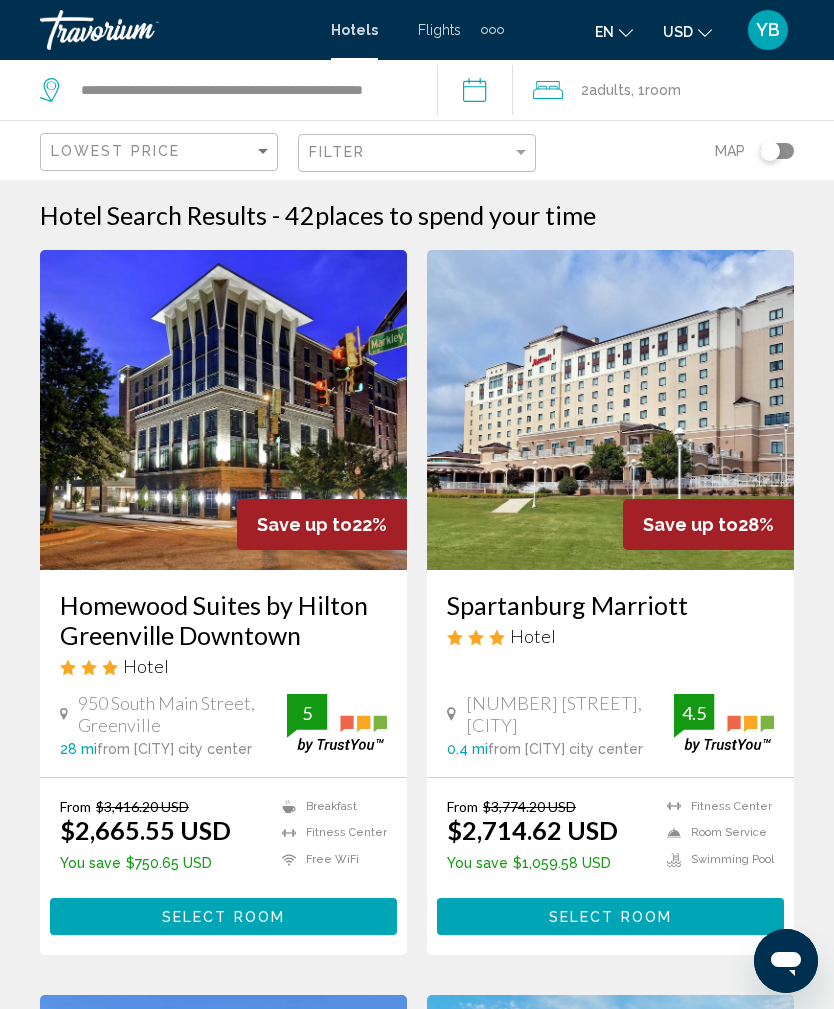 click on "$2,665.55 USD" at bounding box center (145, 830) 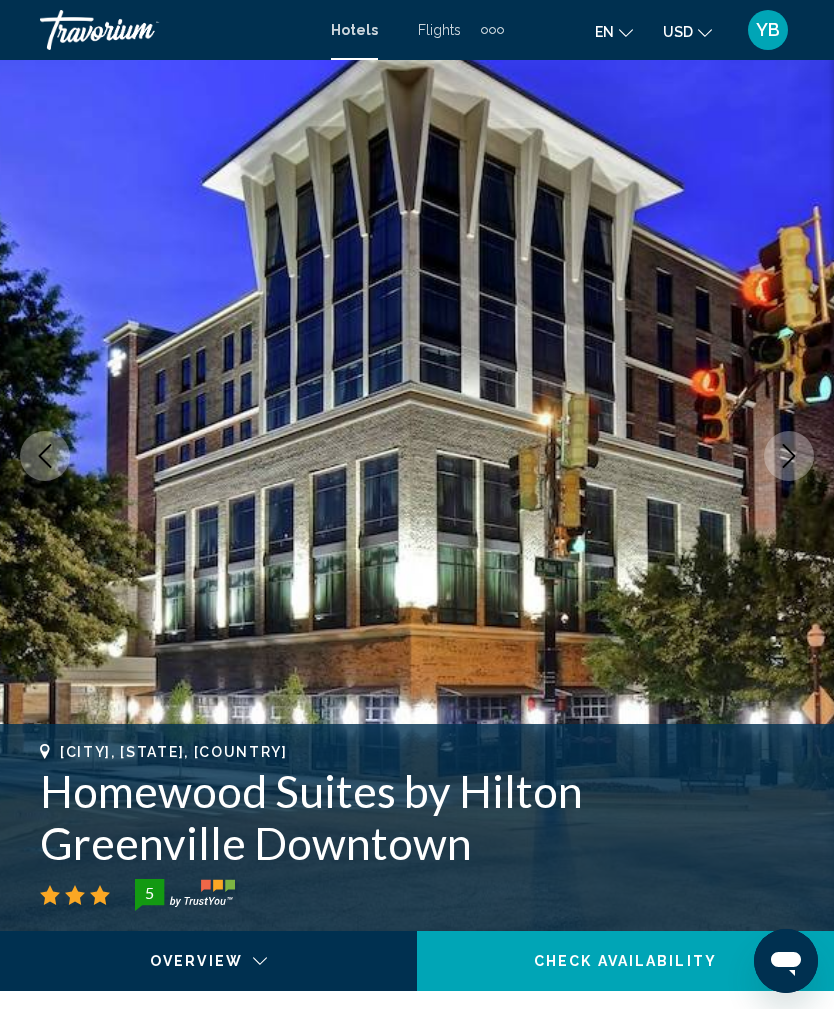 scroll, scrollTop: 0, scrollLeft: 0, axis: both 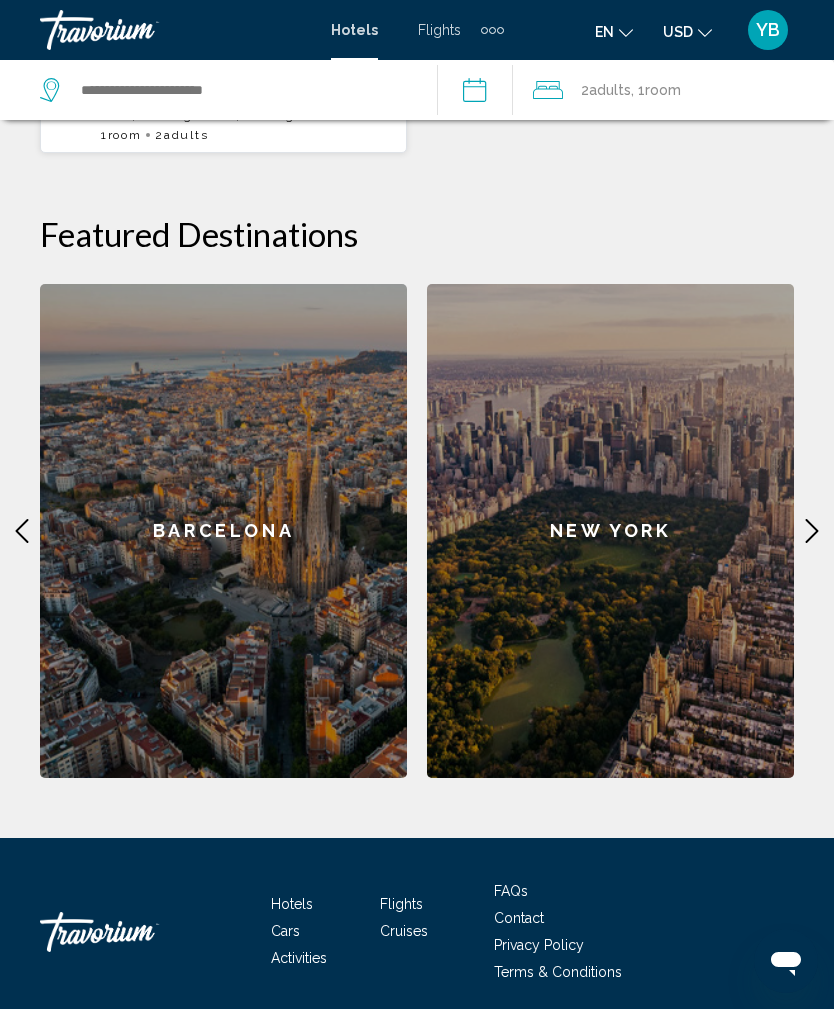 click 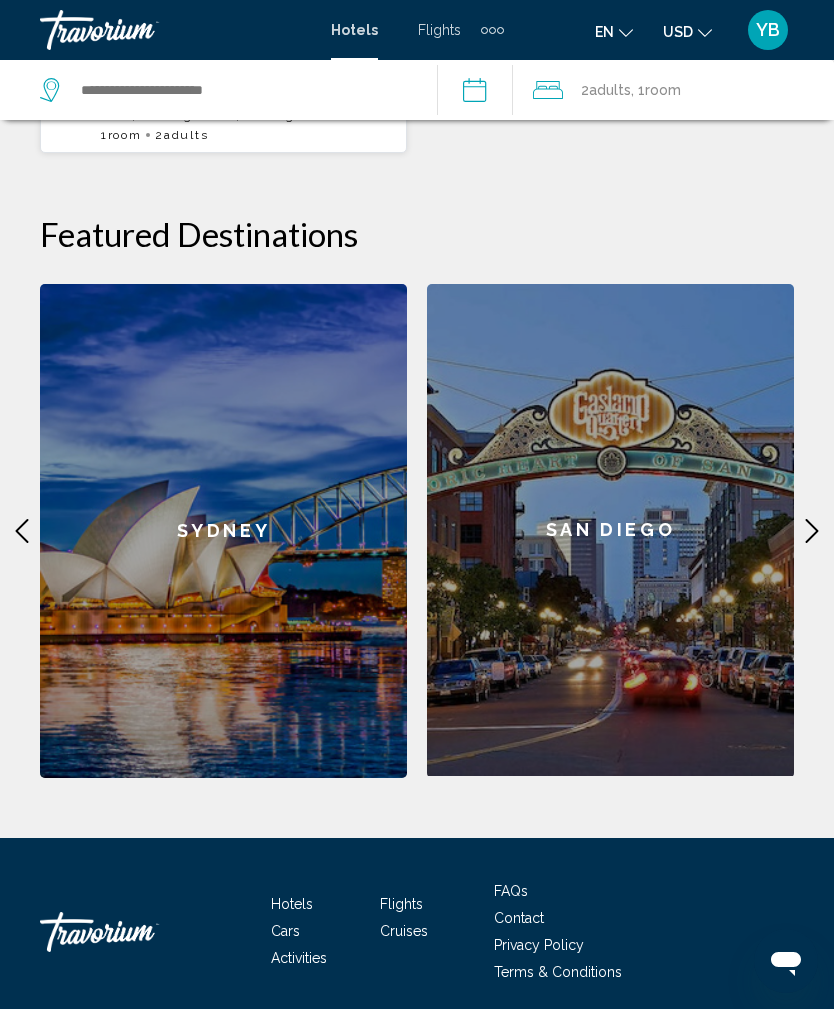click 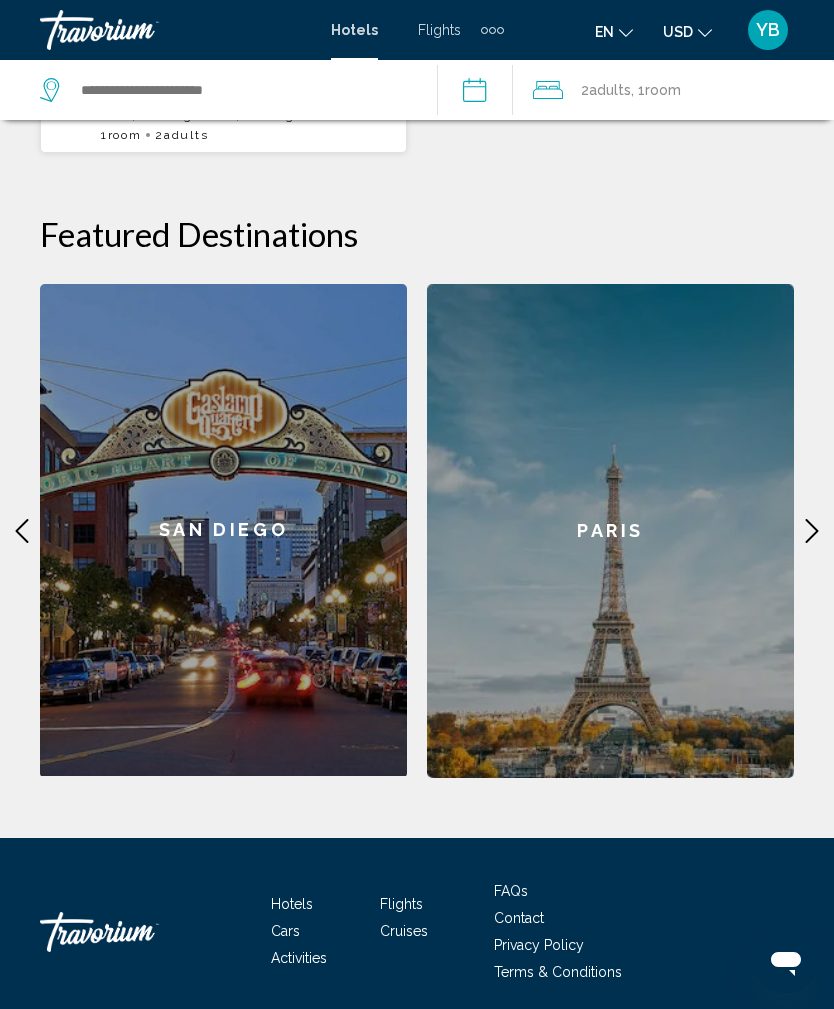 click 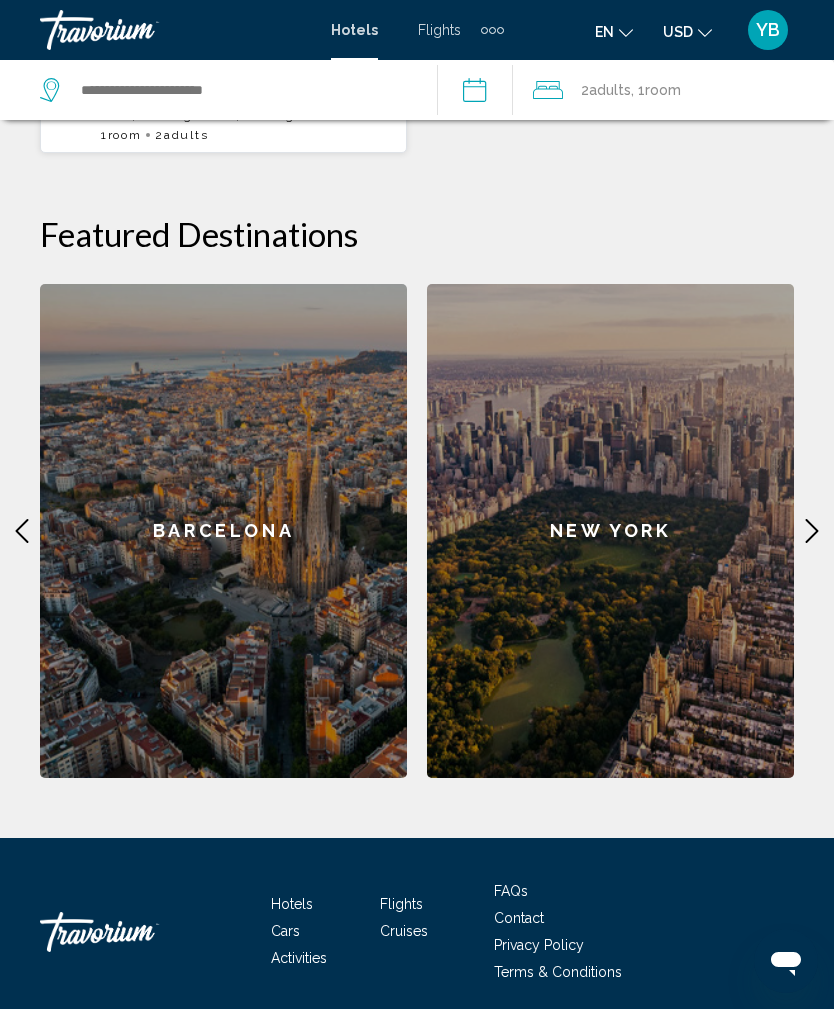 click 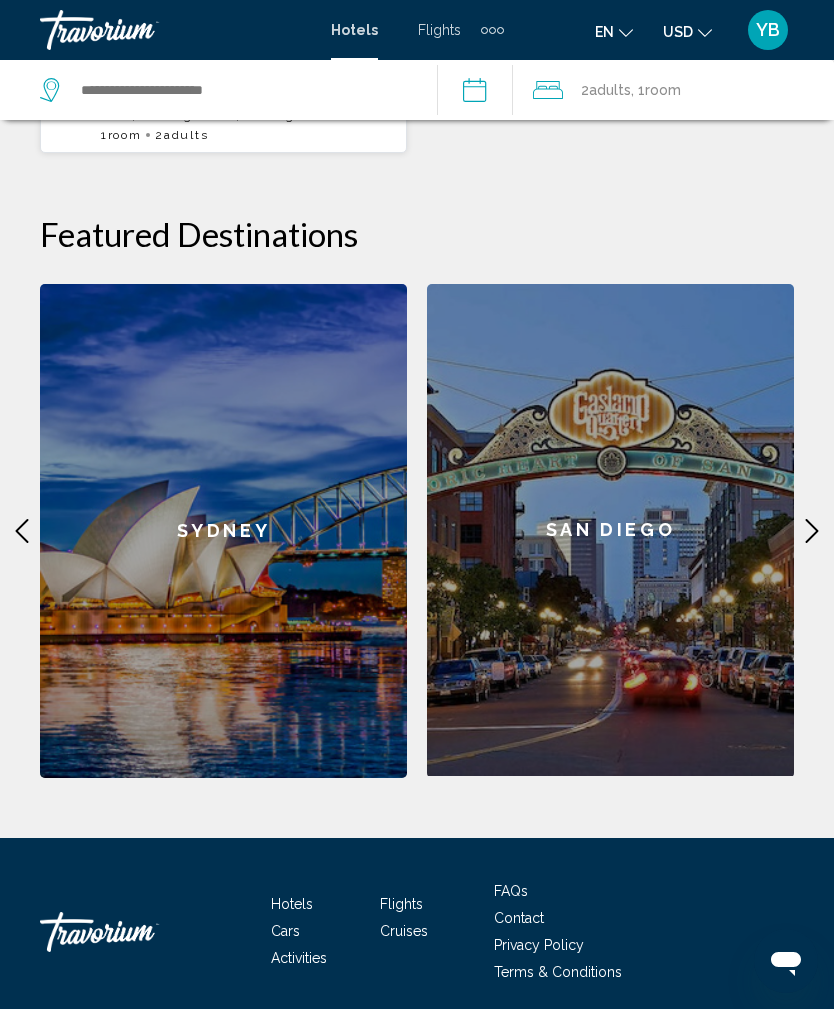 click 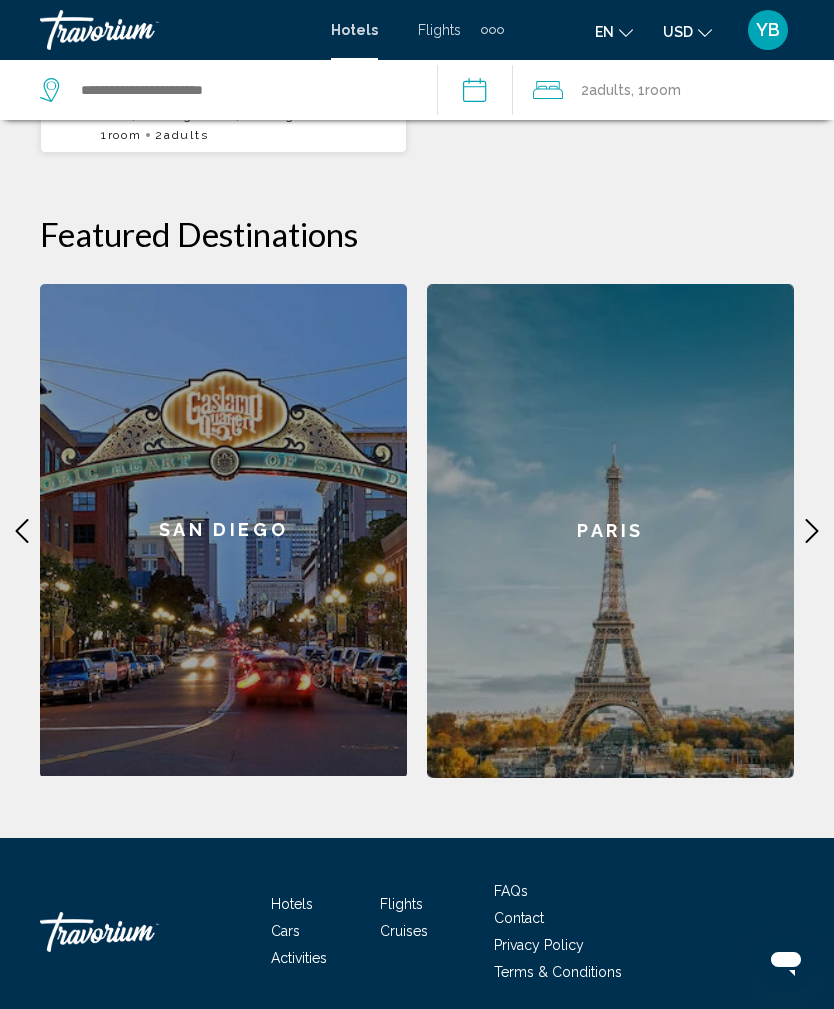 click 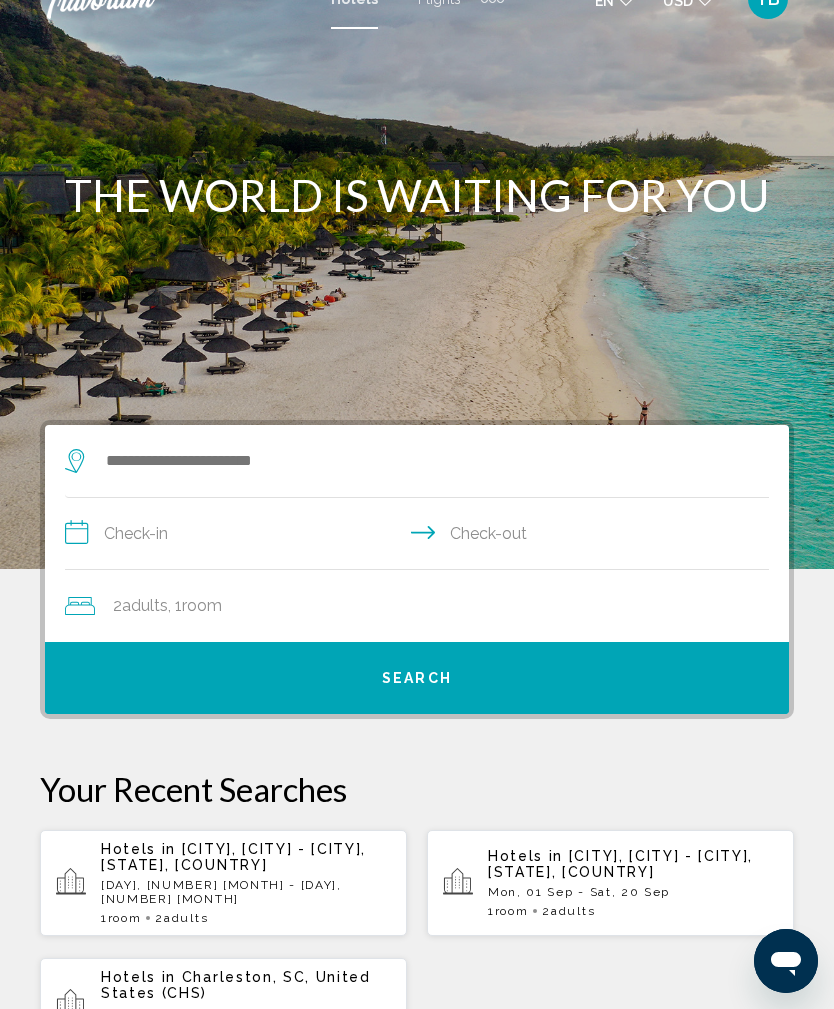 scroll, scrollTop: 0, scrollLeft: 0, axis: both 